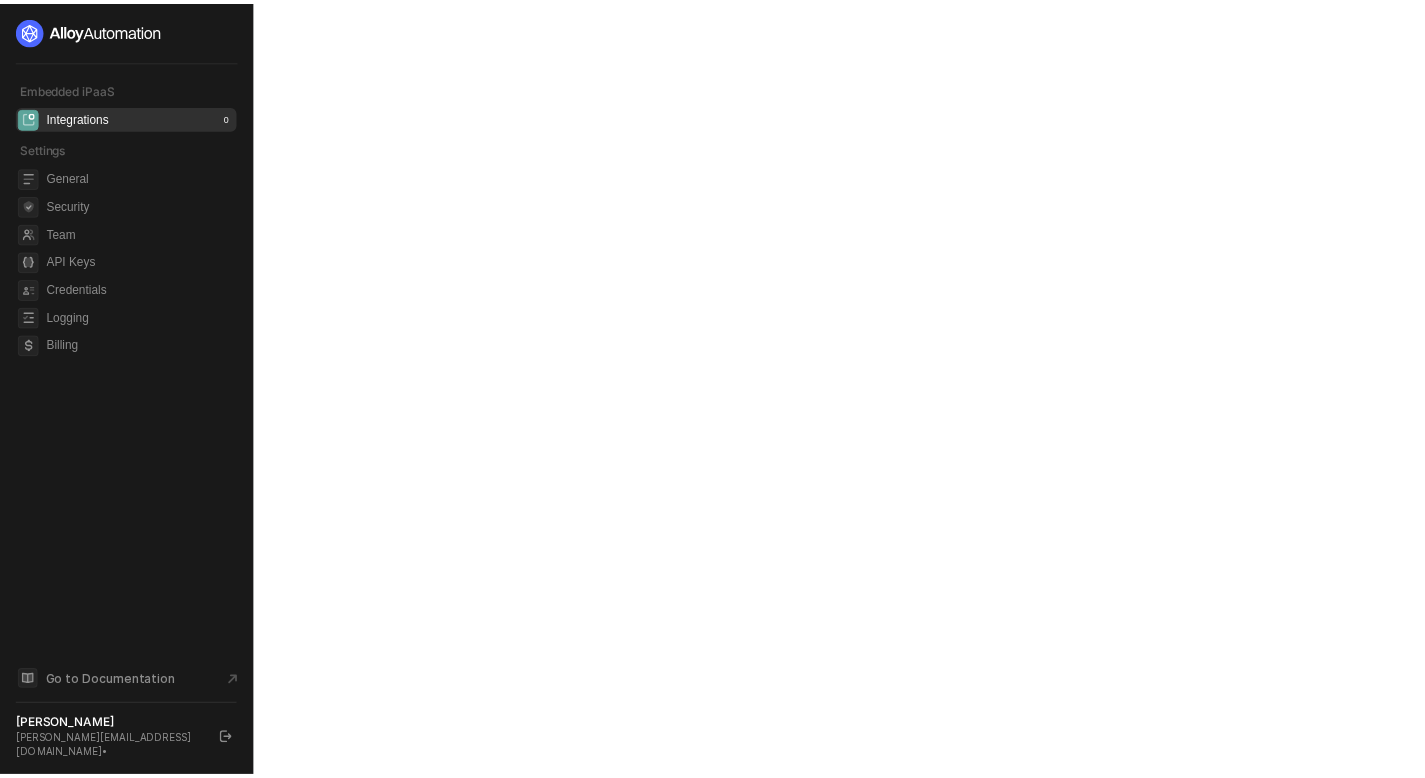 scroll, scrollTop: 0, scrollLeft: 0, axis: both 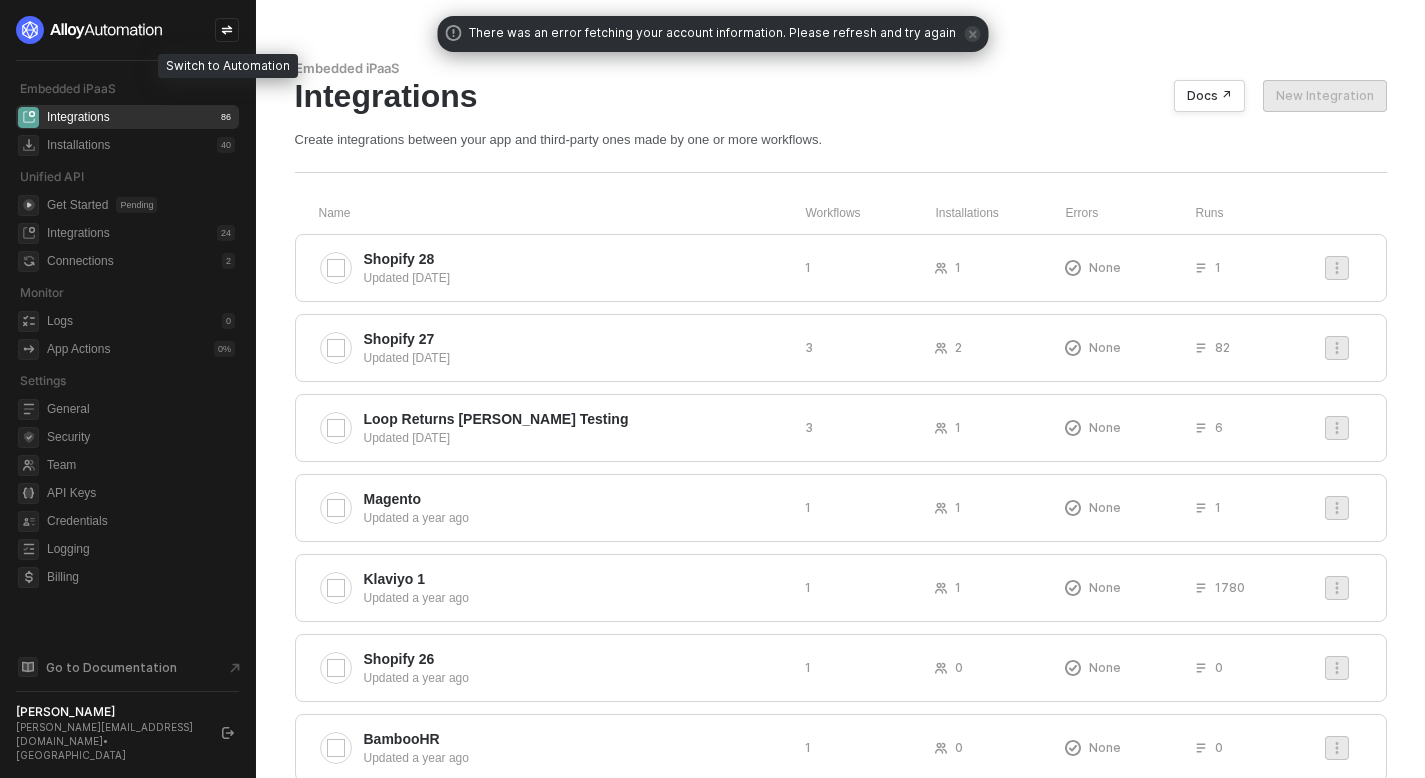 click at bounding box center (227, 30) 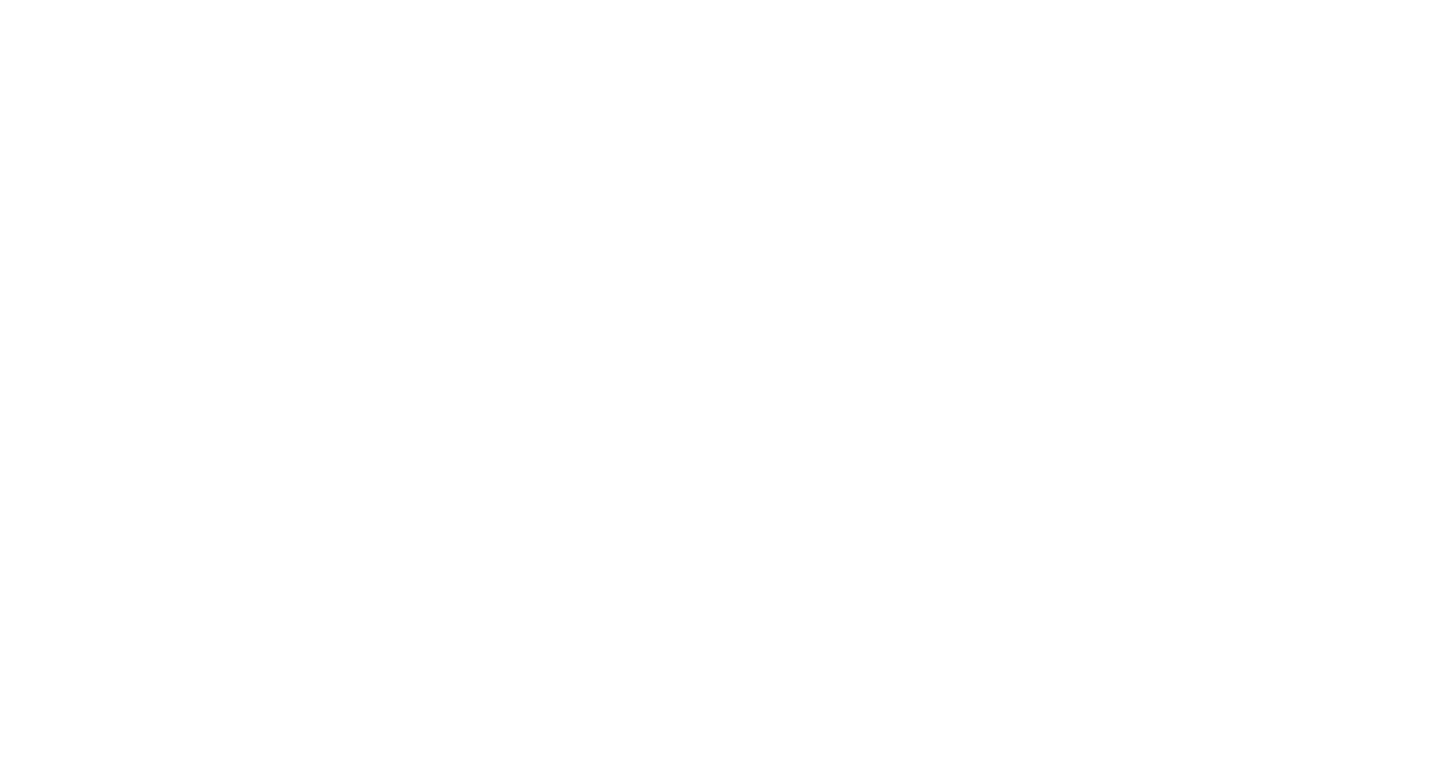 scroll, scrollTop: 0, scrollLeft: 0, axis: both 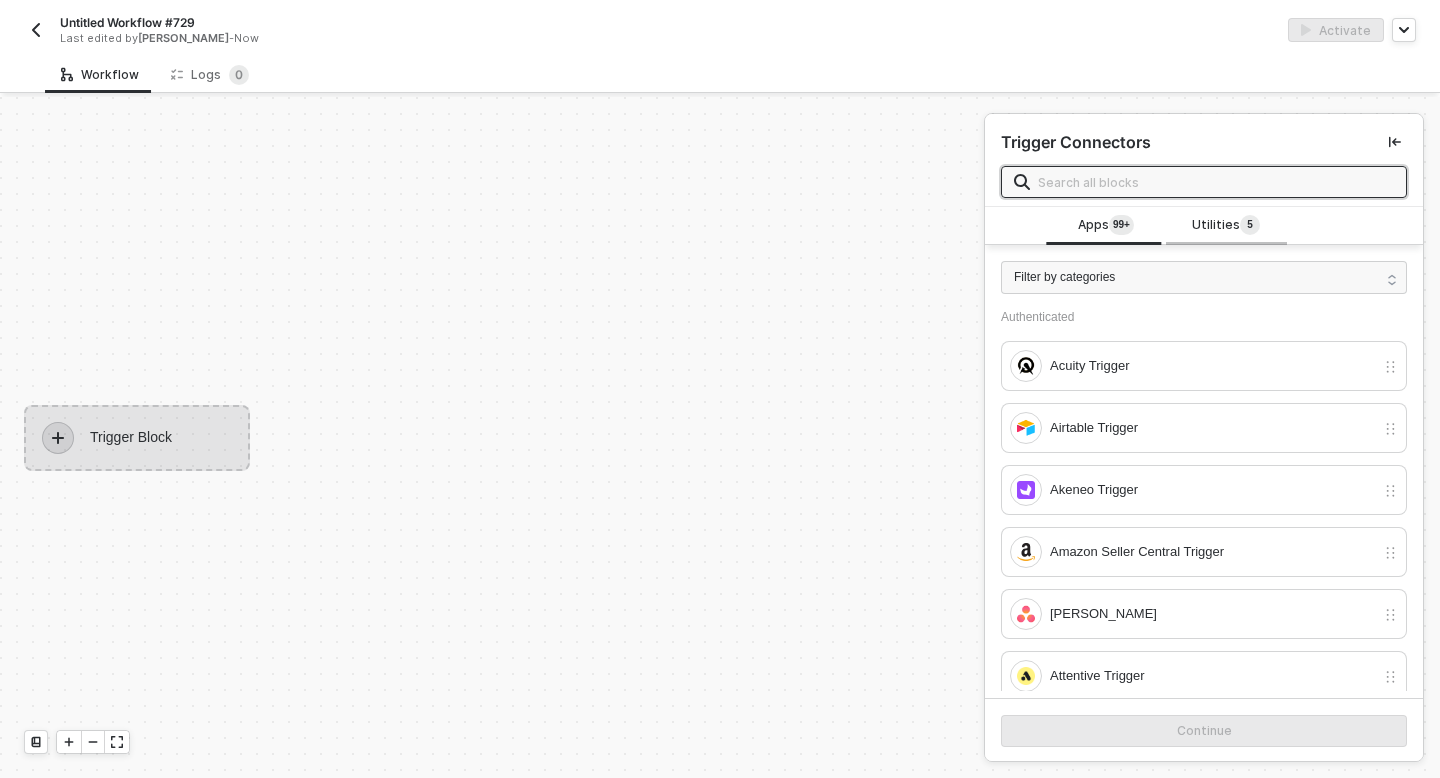 click on "Utilities  5" at bounding box center (1226, 226) 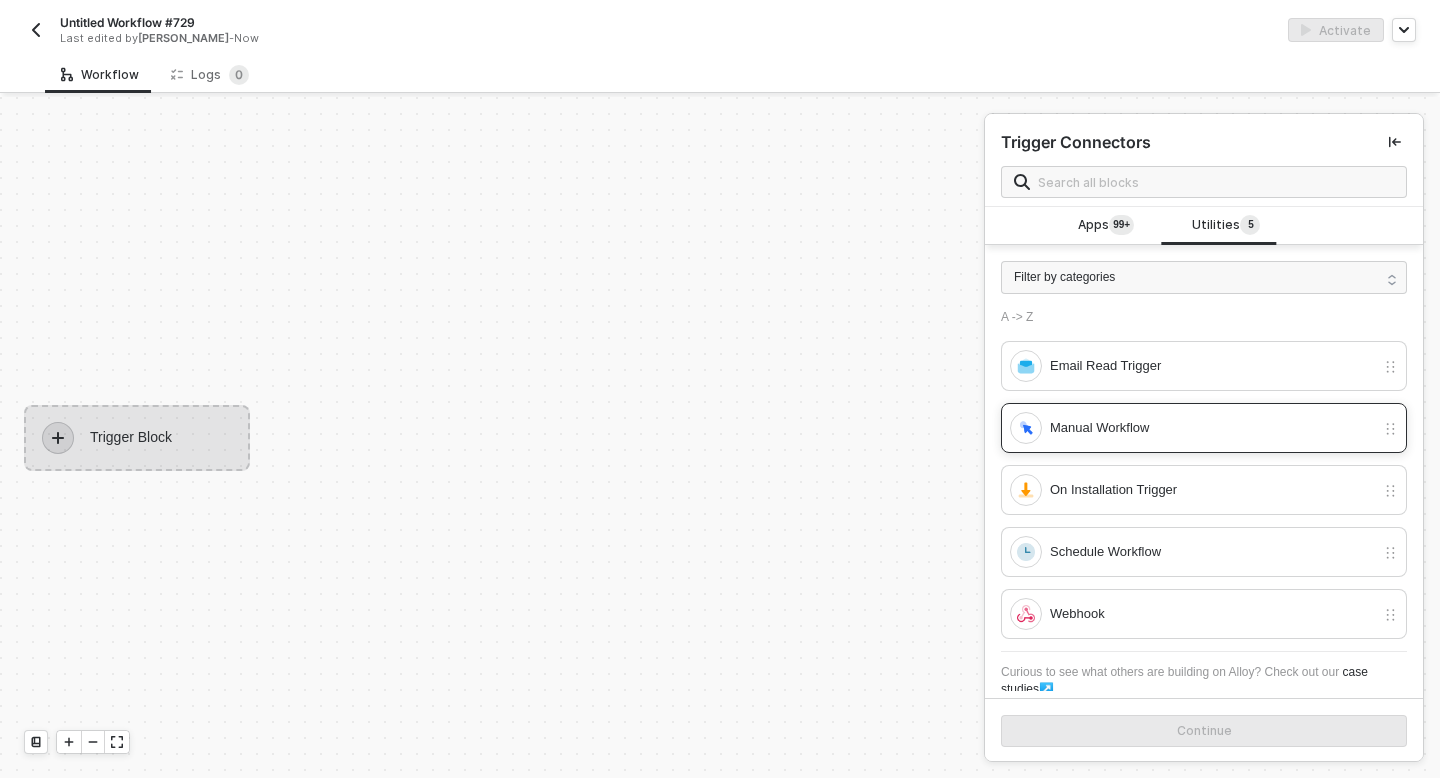 click on "Manual Workflow" at bounding box center (1192, 428) 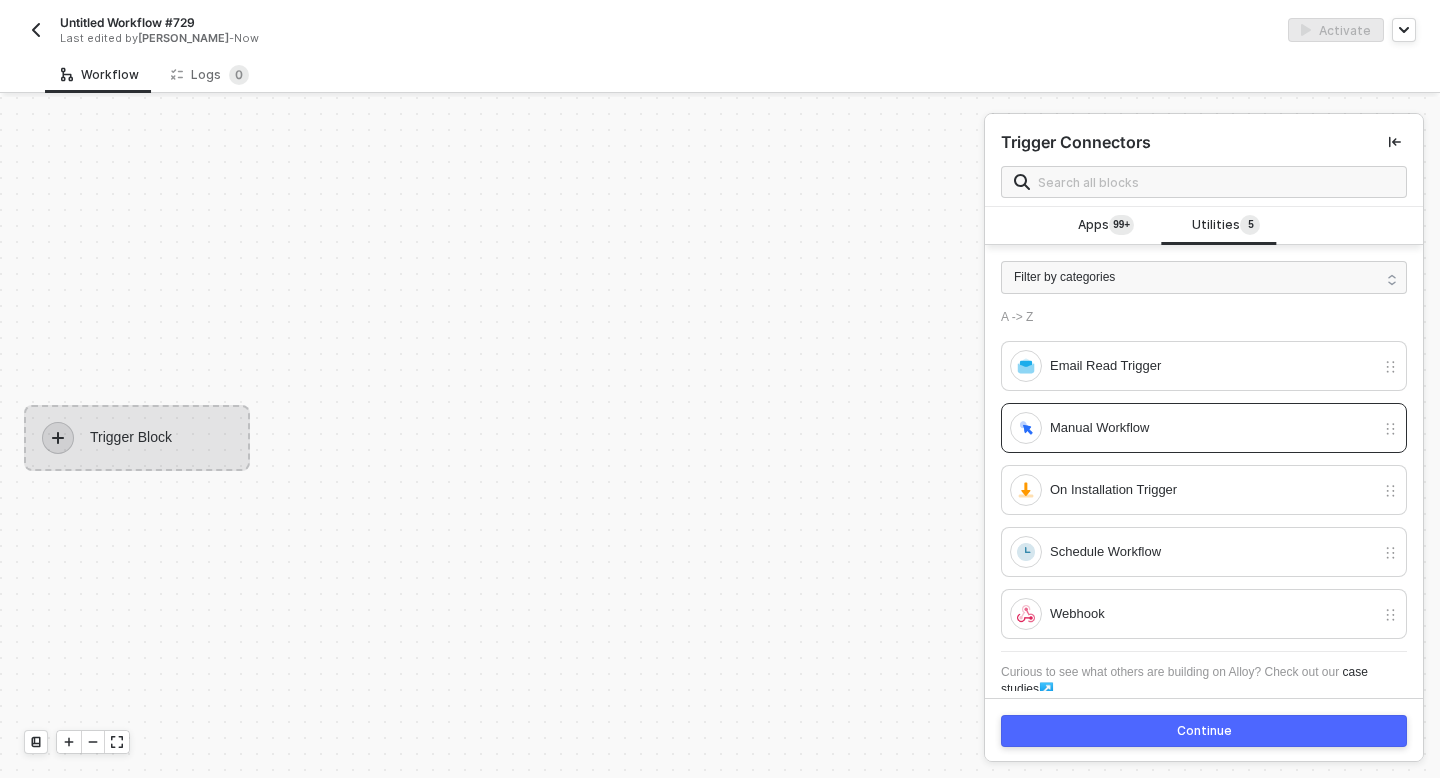 click on "Continue" at bounding box center (1204, 731) 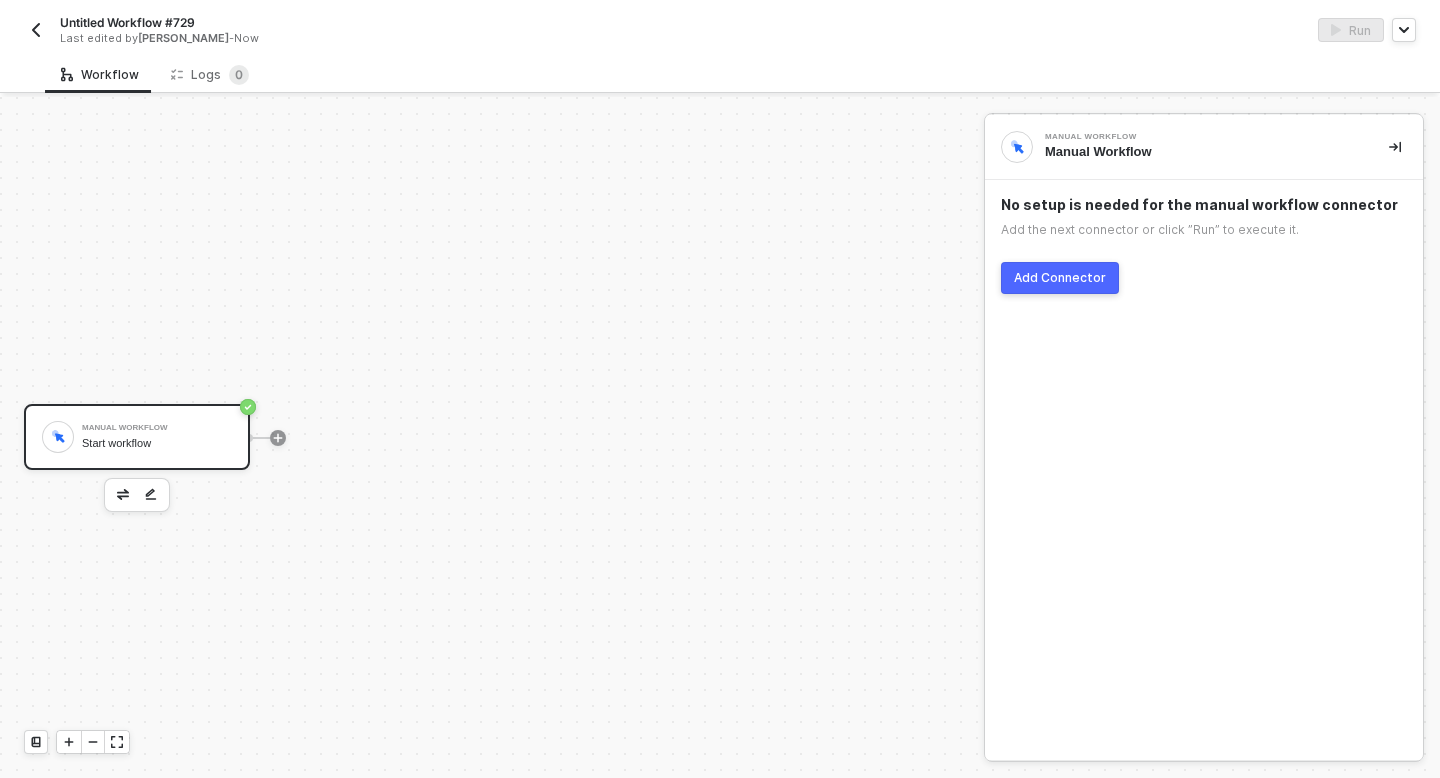 click on "Add Connector" at bounding box center (1060, 278) 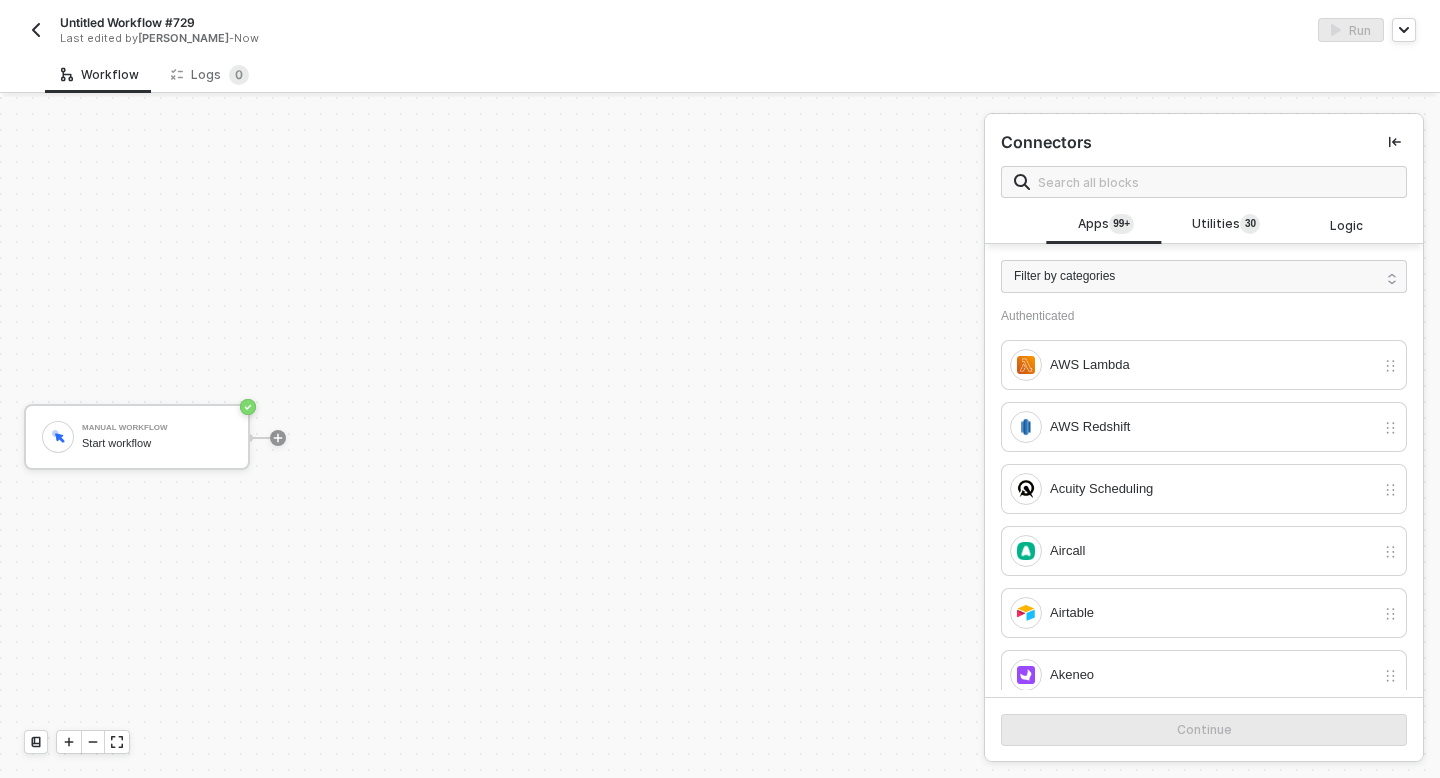click at bounding box center [1204, 182] 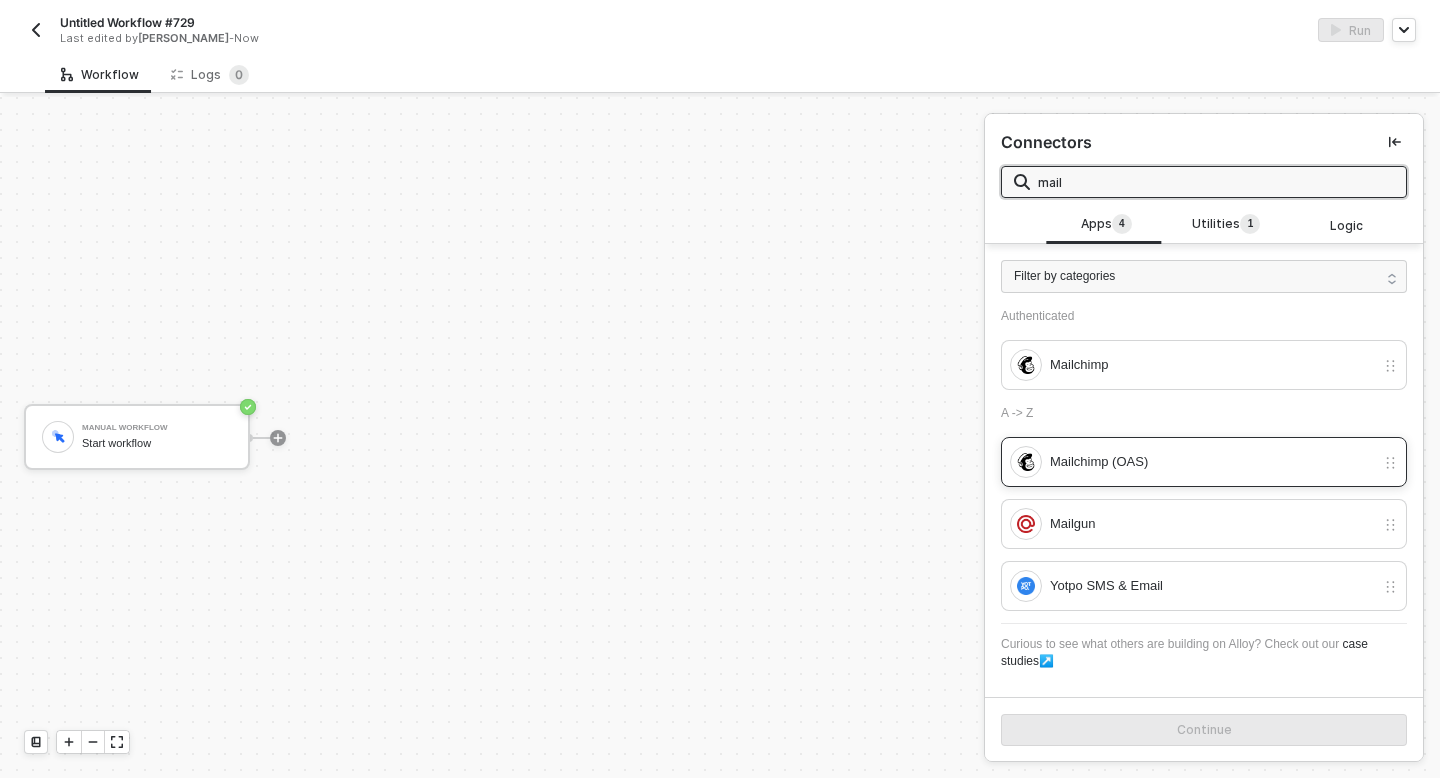 type on "mail" 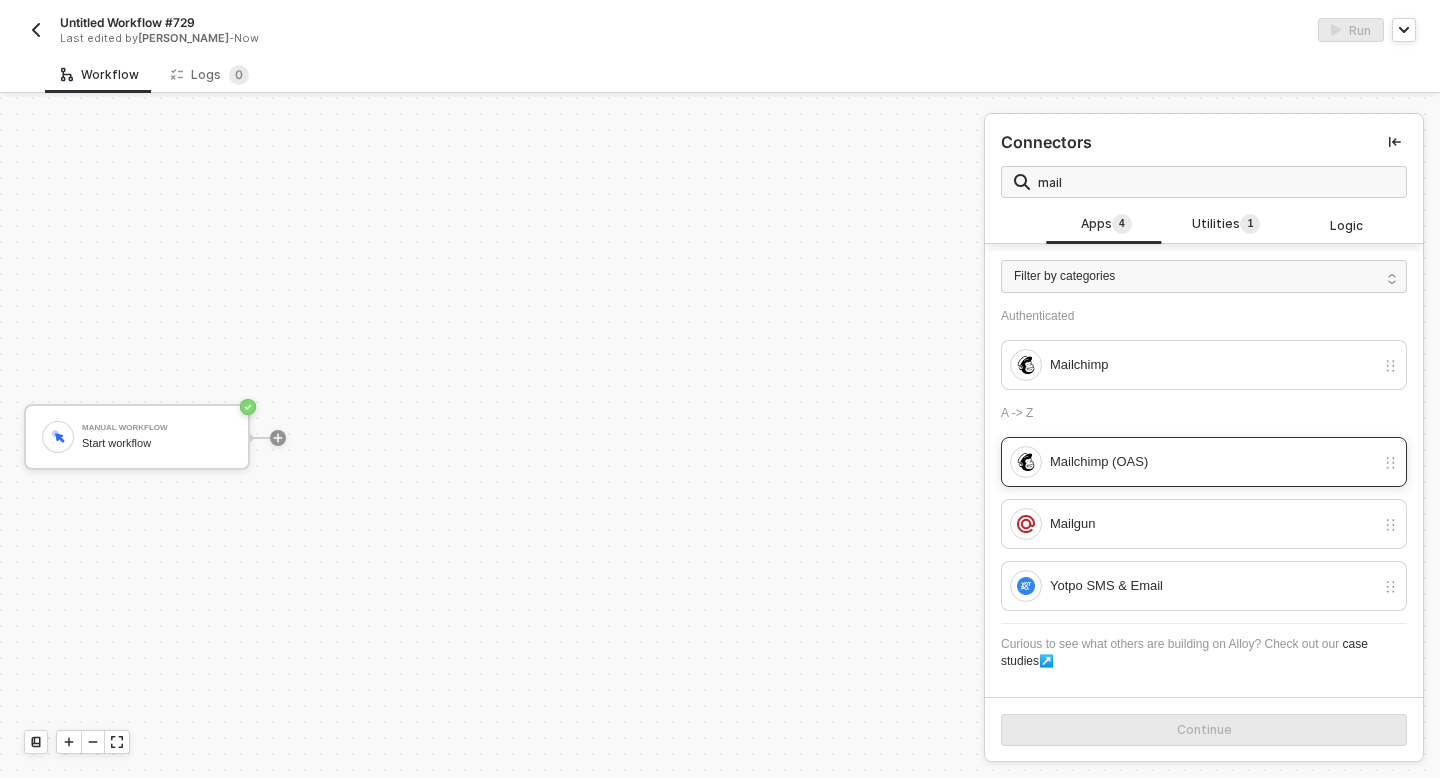 click on "Mailchimp (OAS)" at bounding box center [1212, 462] 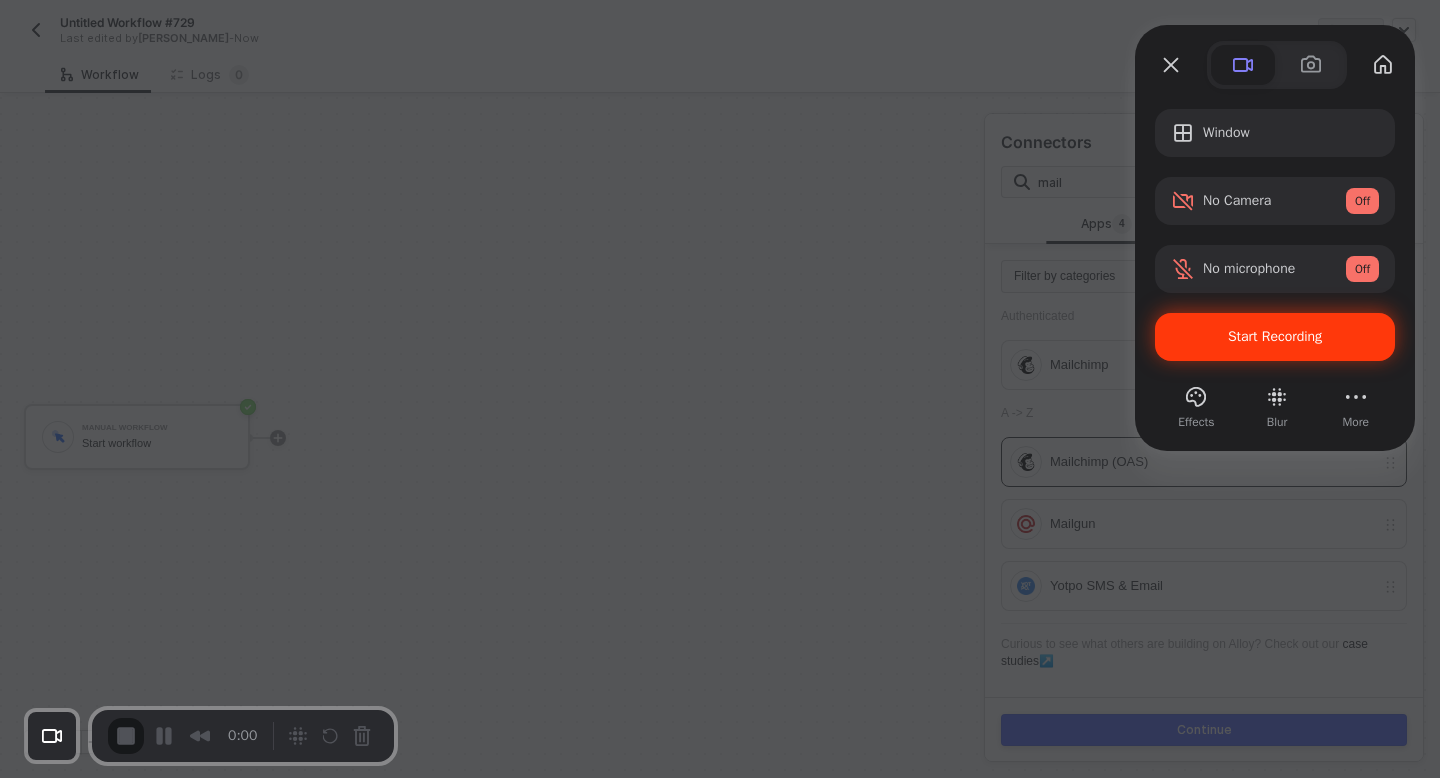 click on "Start Recording" at bounding box center (1275, 336) 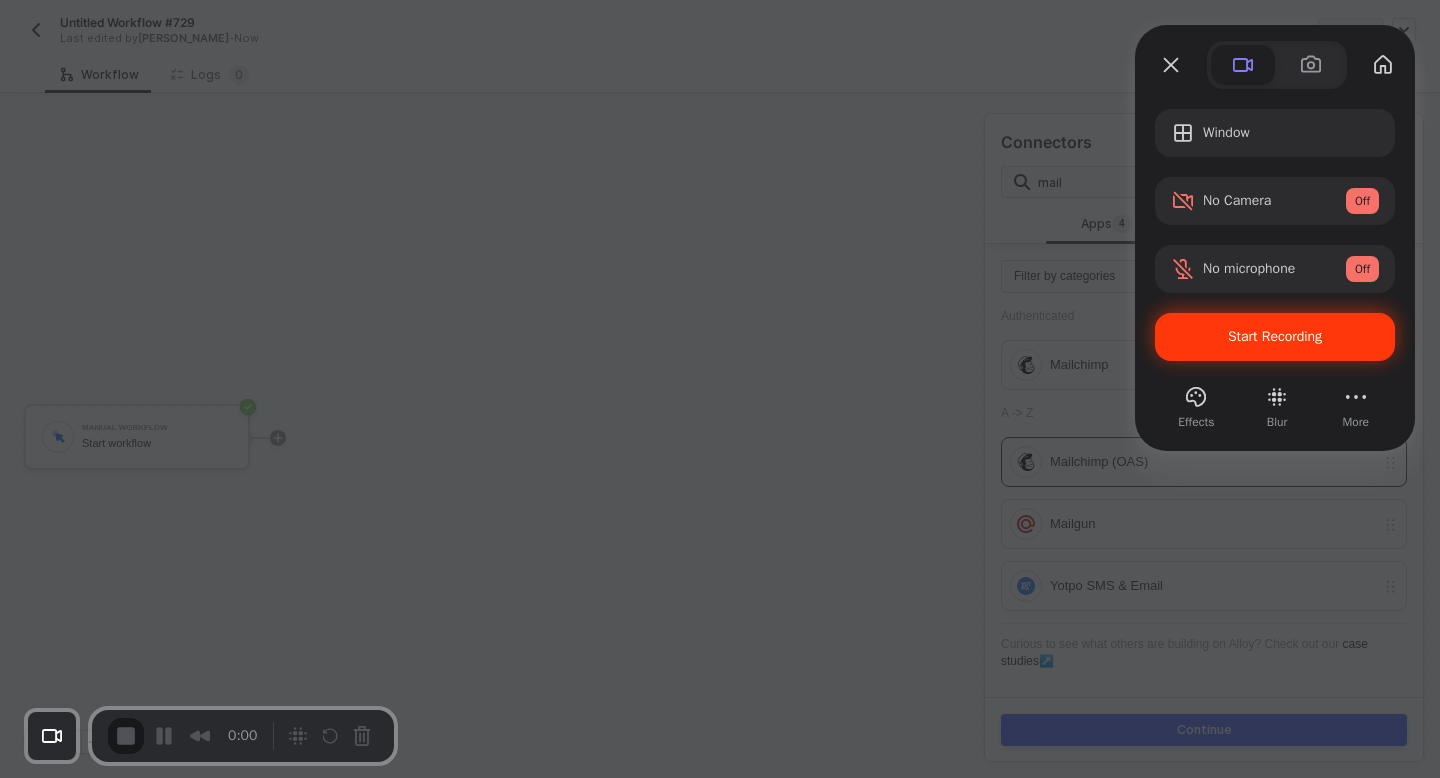 click on "Yes, proceed" at bounding box center [387, 1746] 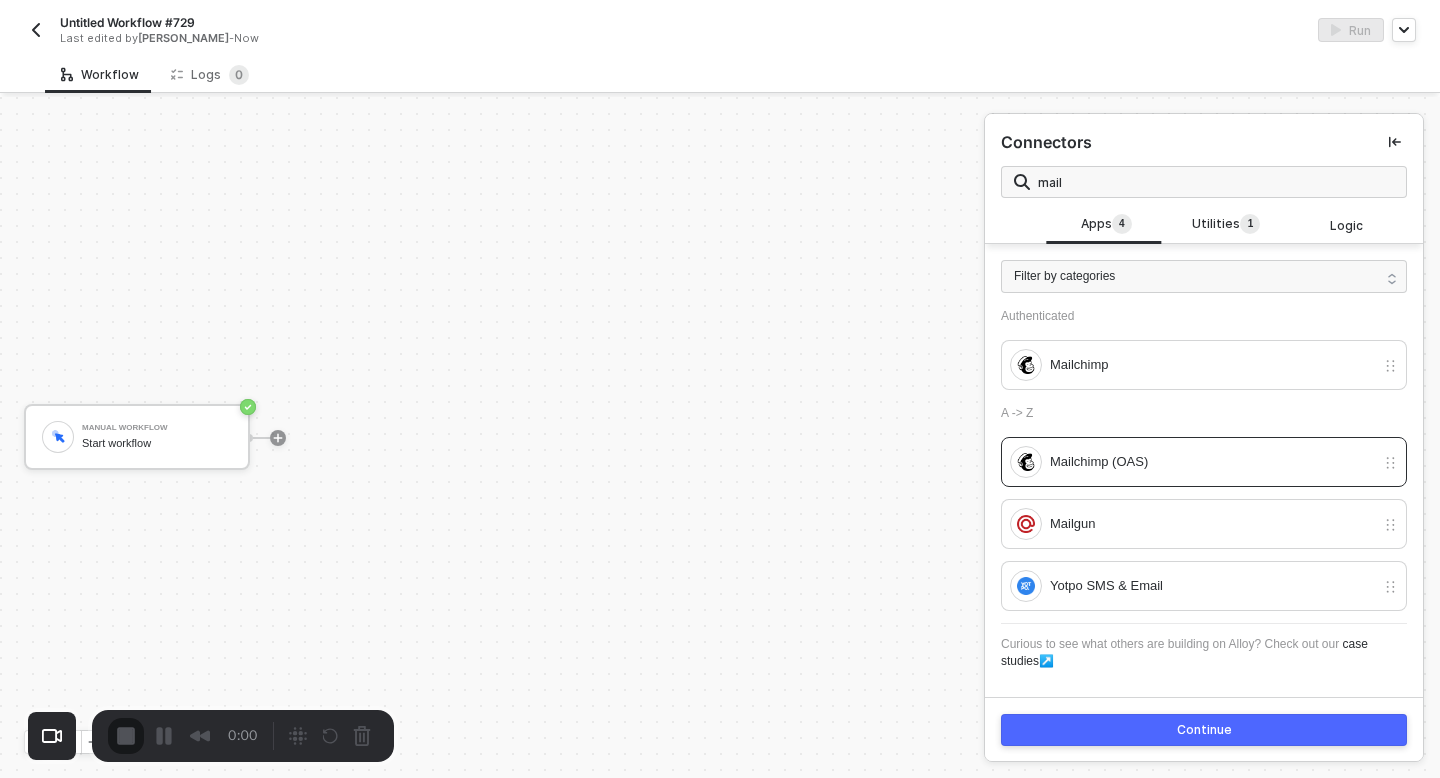 click on "Skip" at bounding box center (720, 809) 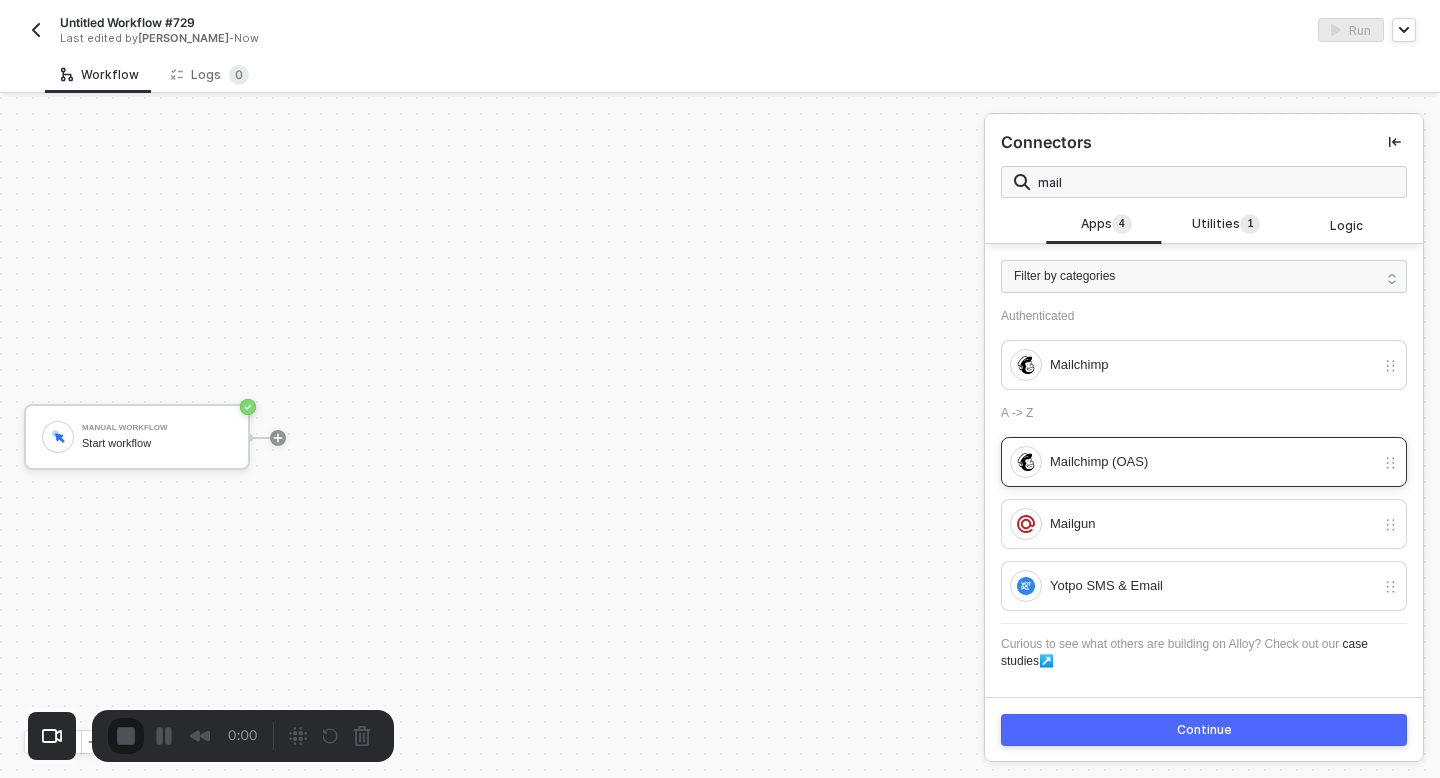 click on "Mailchimp (OAS)" at bounding box center (1212, 462) 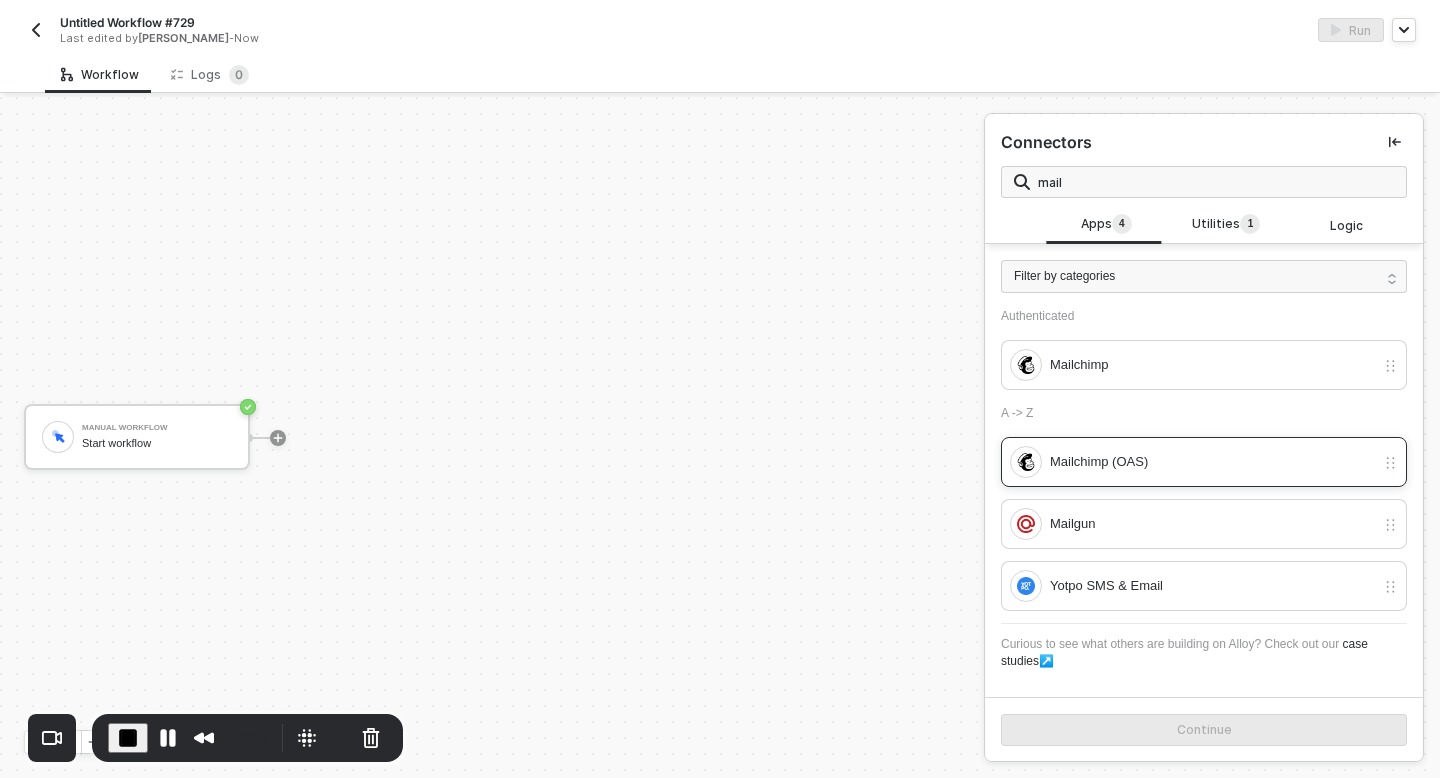 click on "Mailchimp (OAS)" at bounding box center (1212, 462) 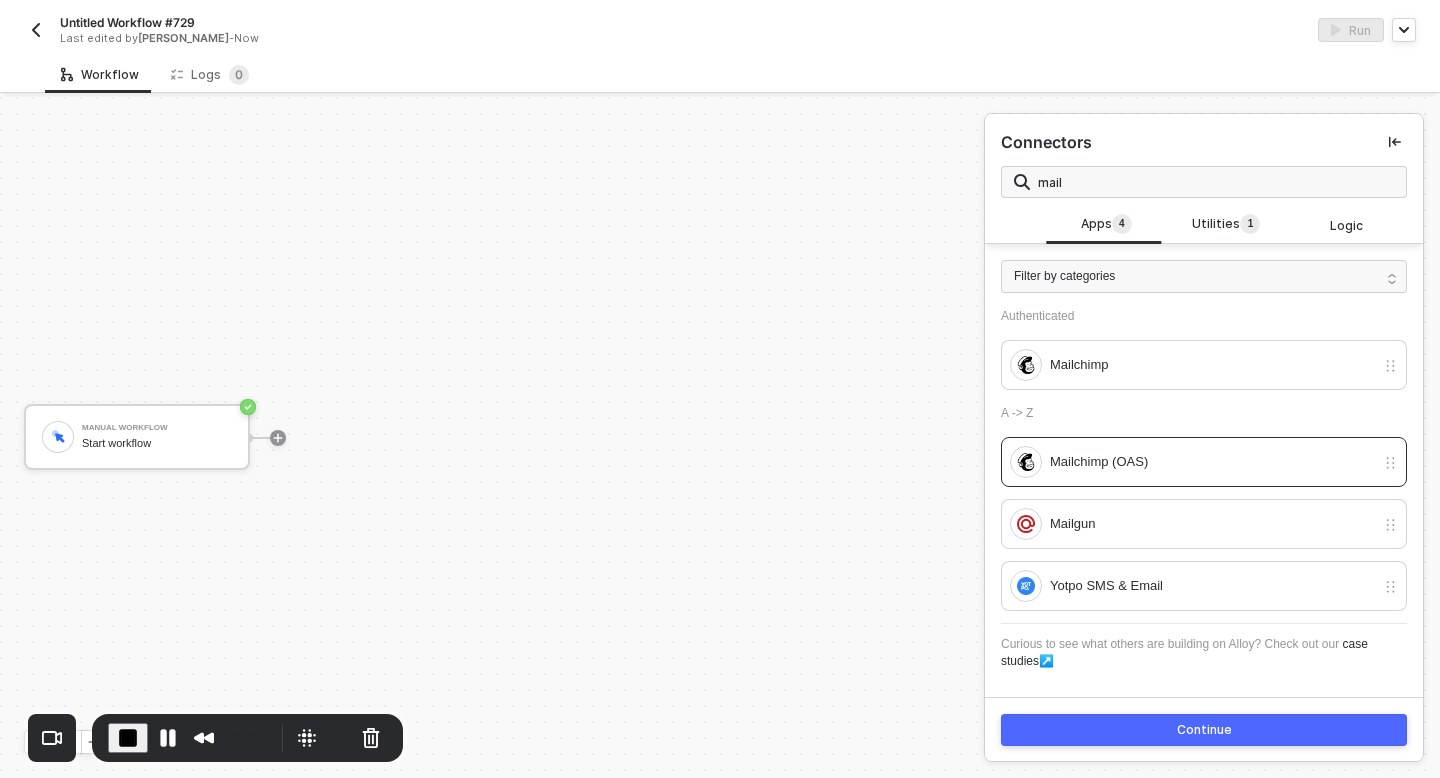 click on "Continue" at bounding box center (1204, 730) 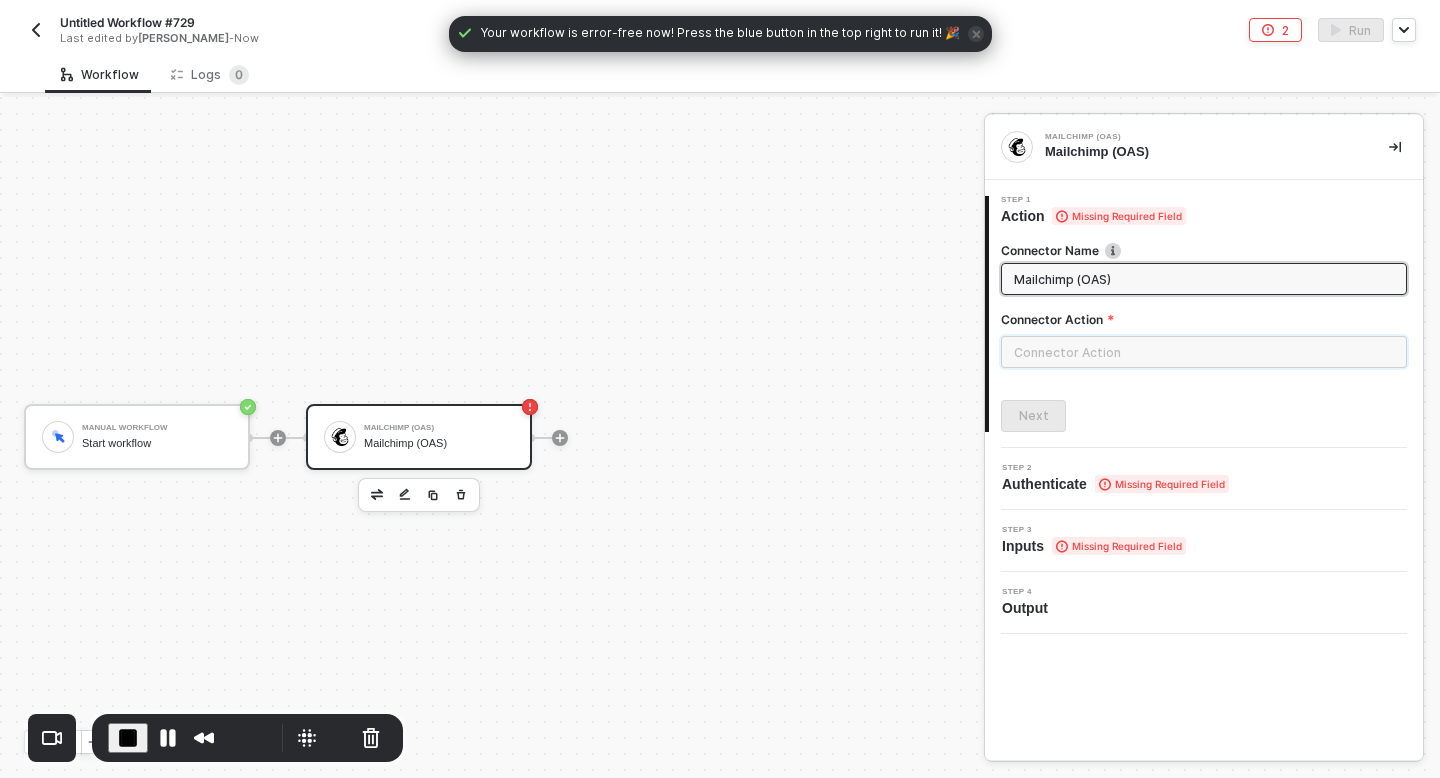 click at bounding box center [1204, 352] 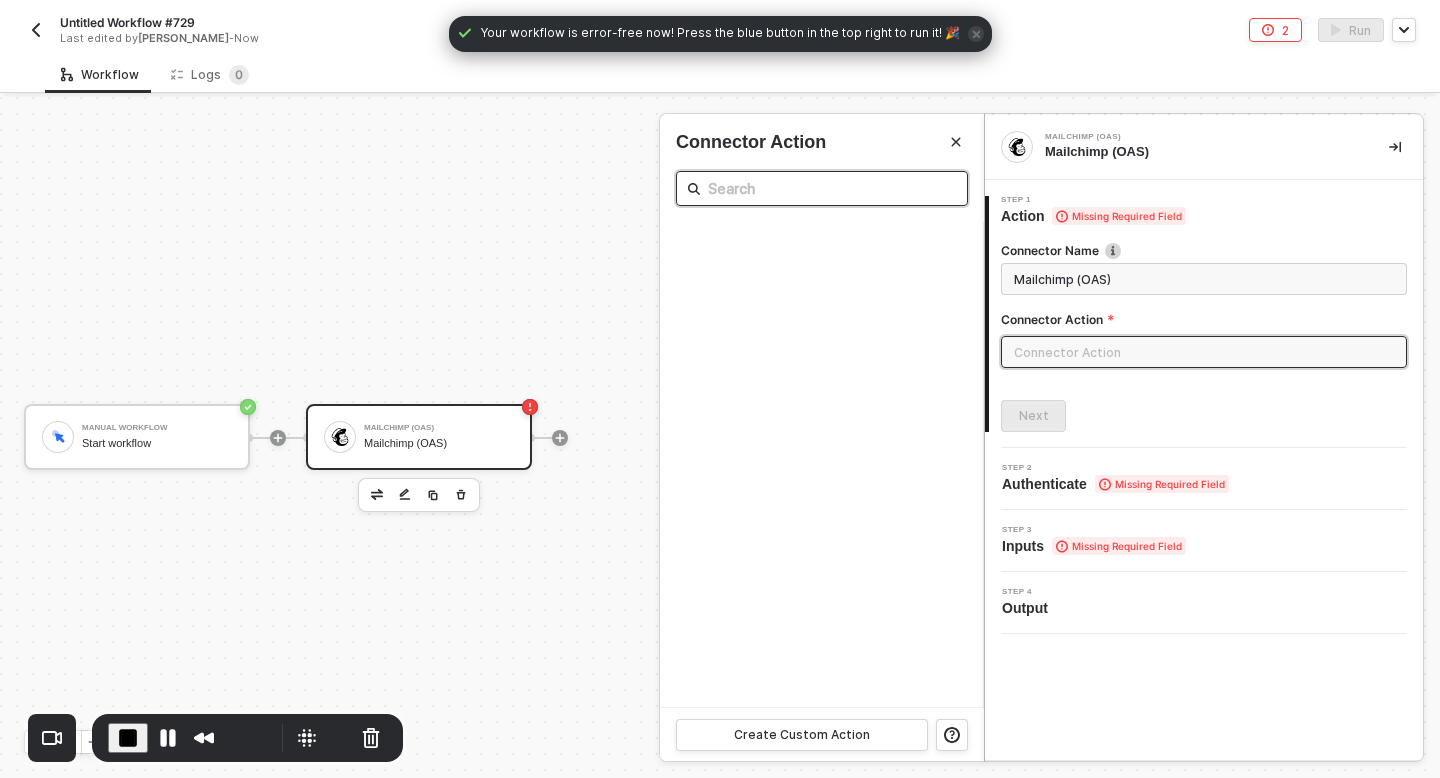 click at bounding box center (822, 188) 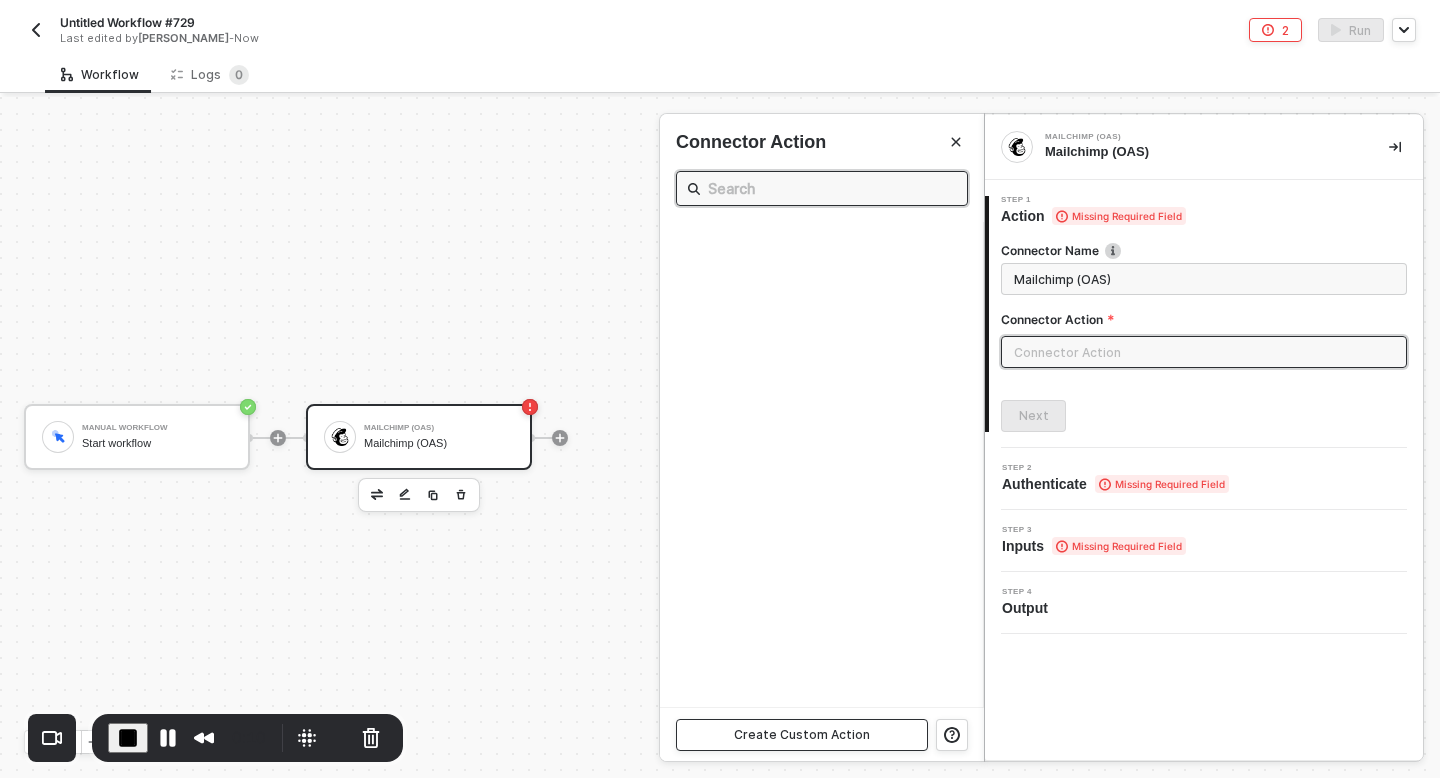 click on "Create Custom Action" at bounding box center (802, 735) 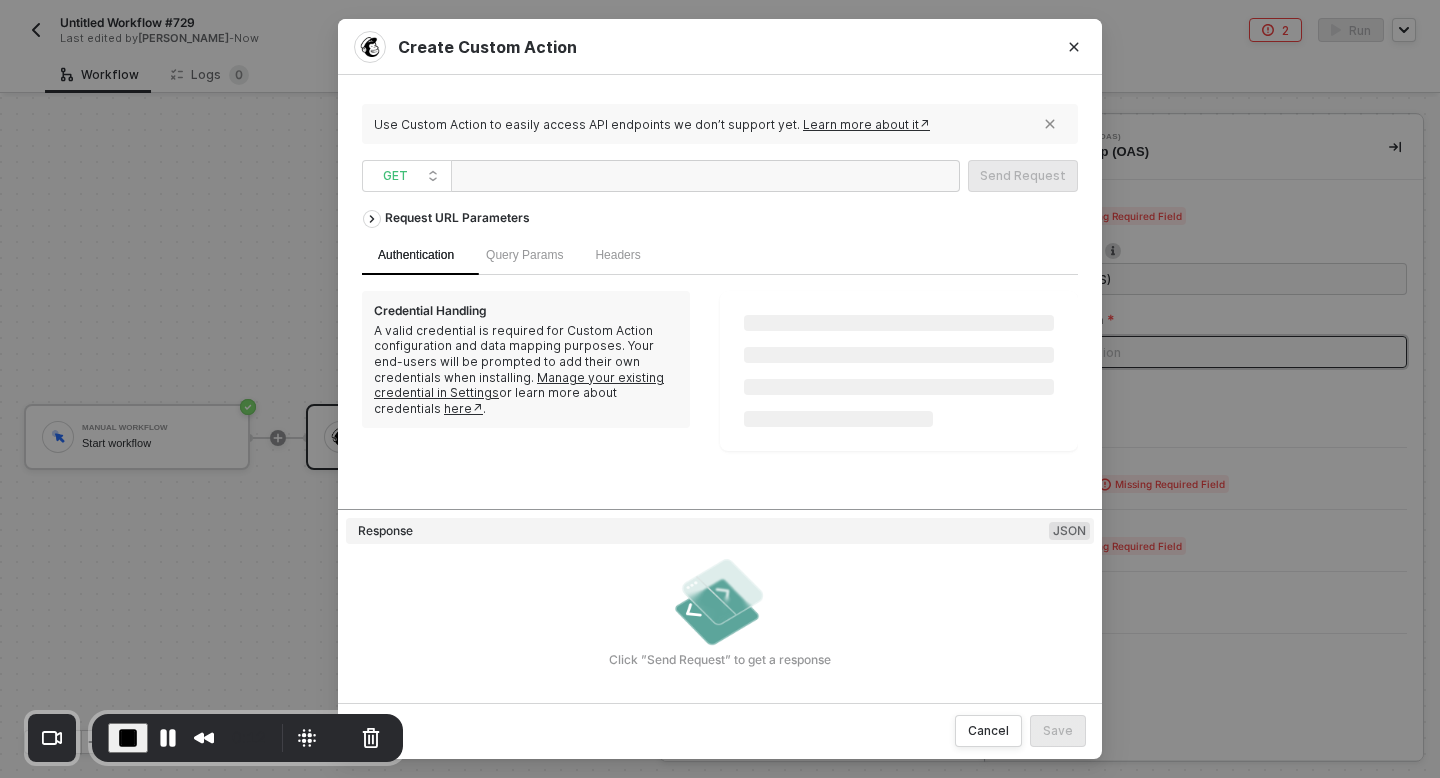 click at bounding box center [559, 177] 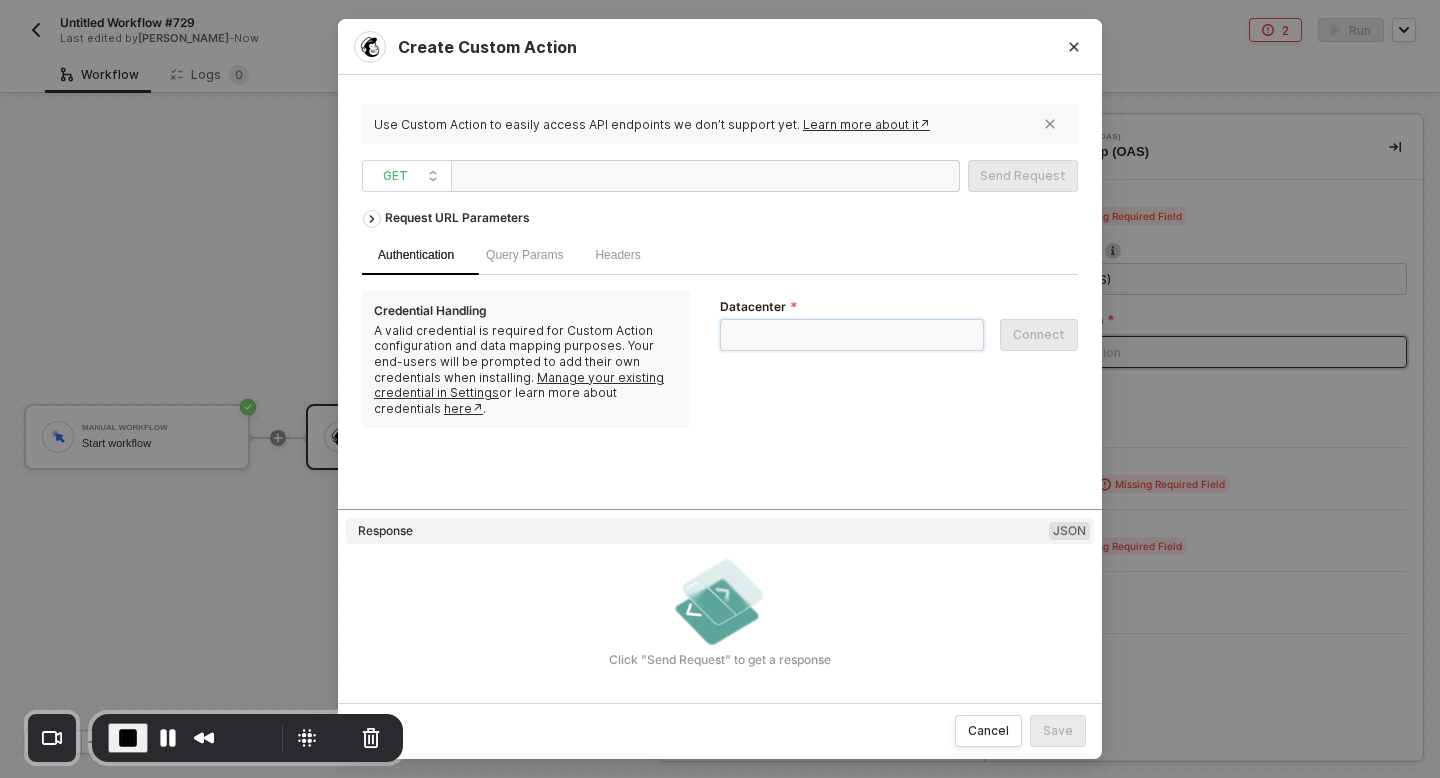 click on "Datacenter" at bounding box center [852, 335] 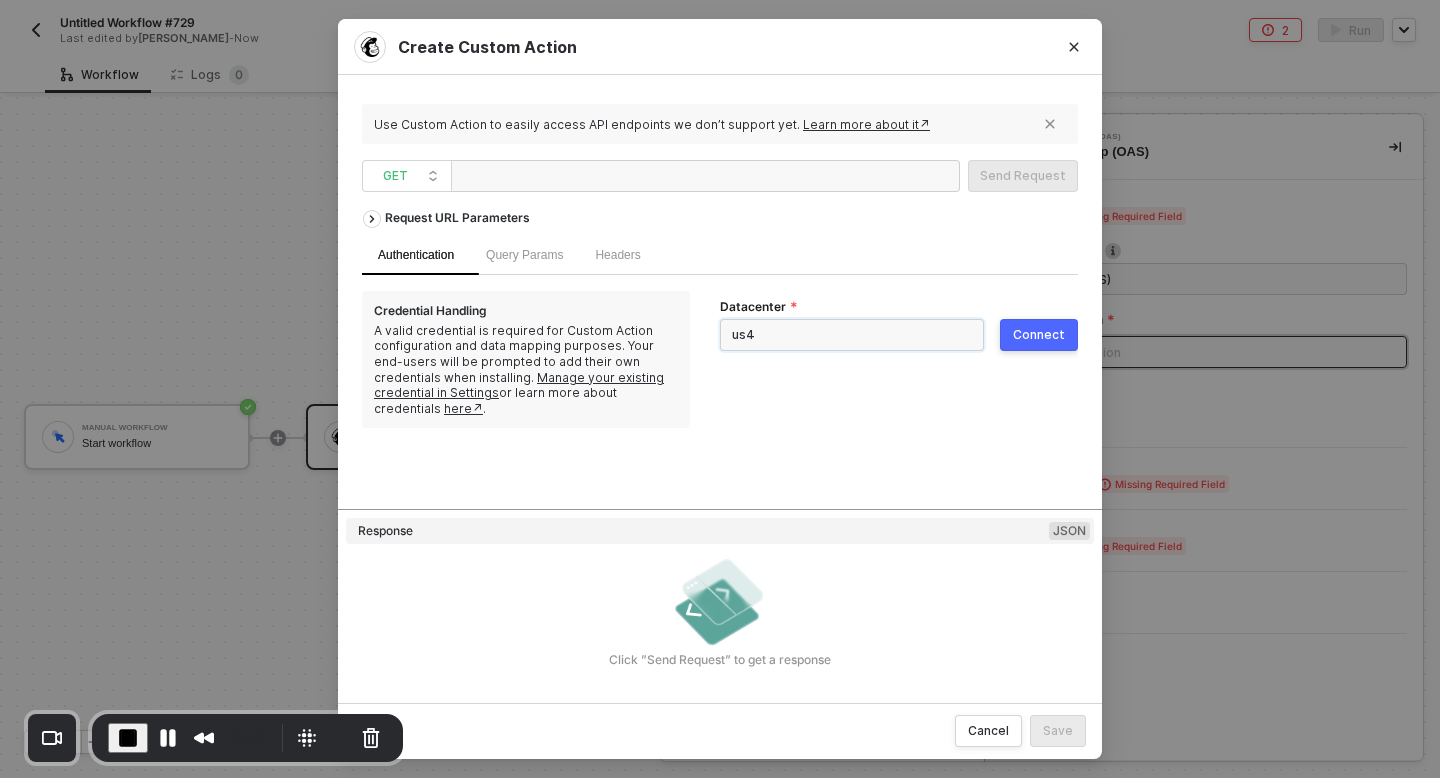 type on "us4" 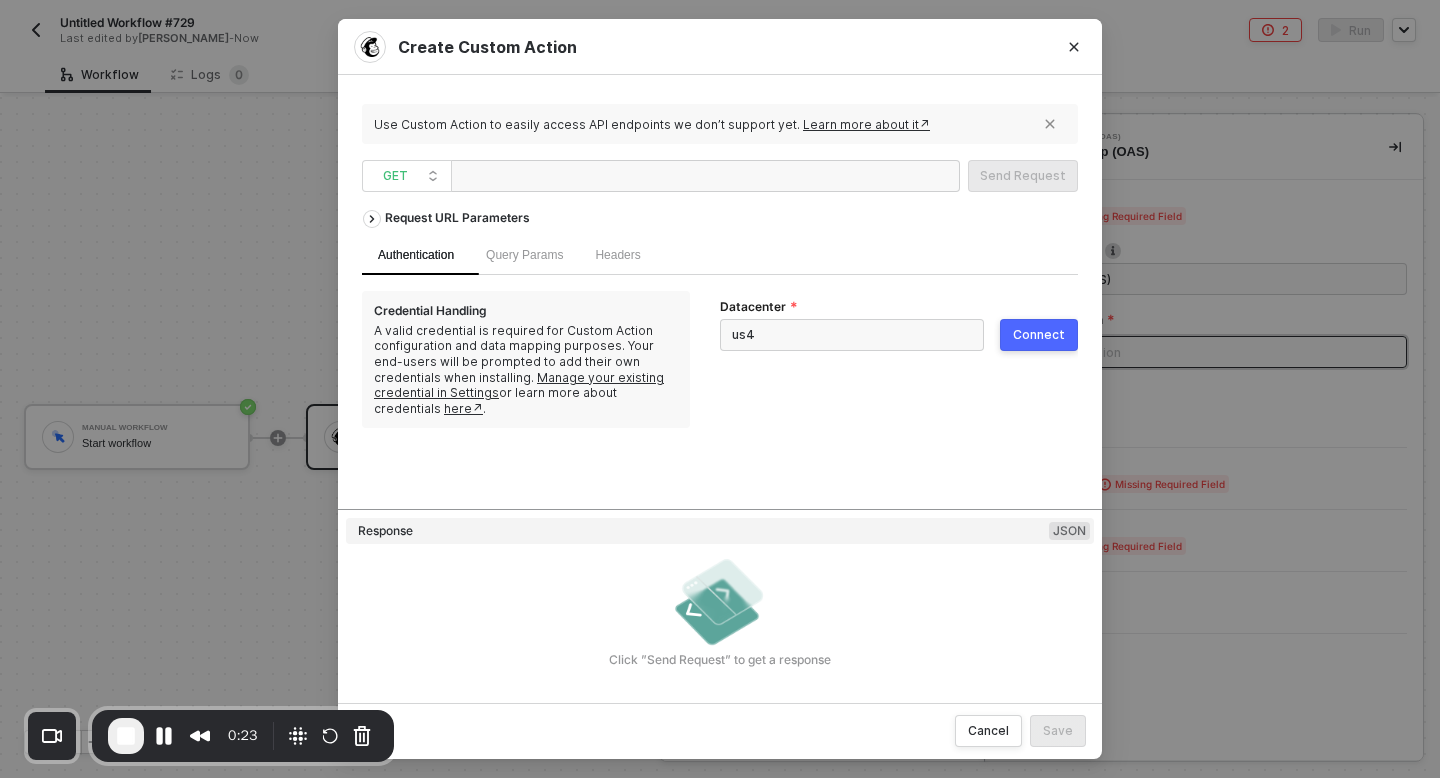 click on "Connect" at bounding box center [1039, 335] 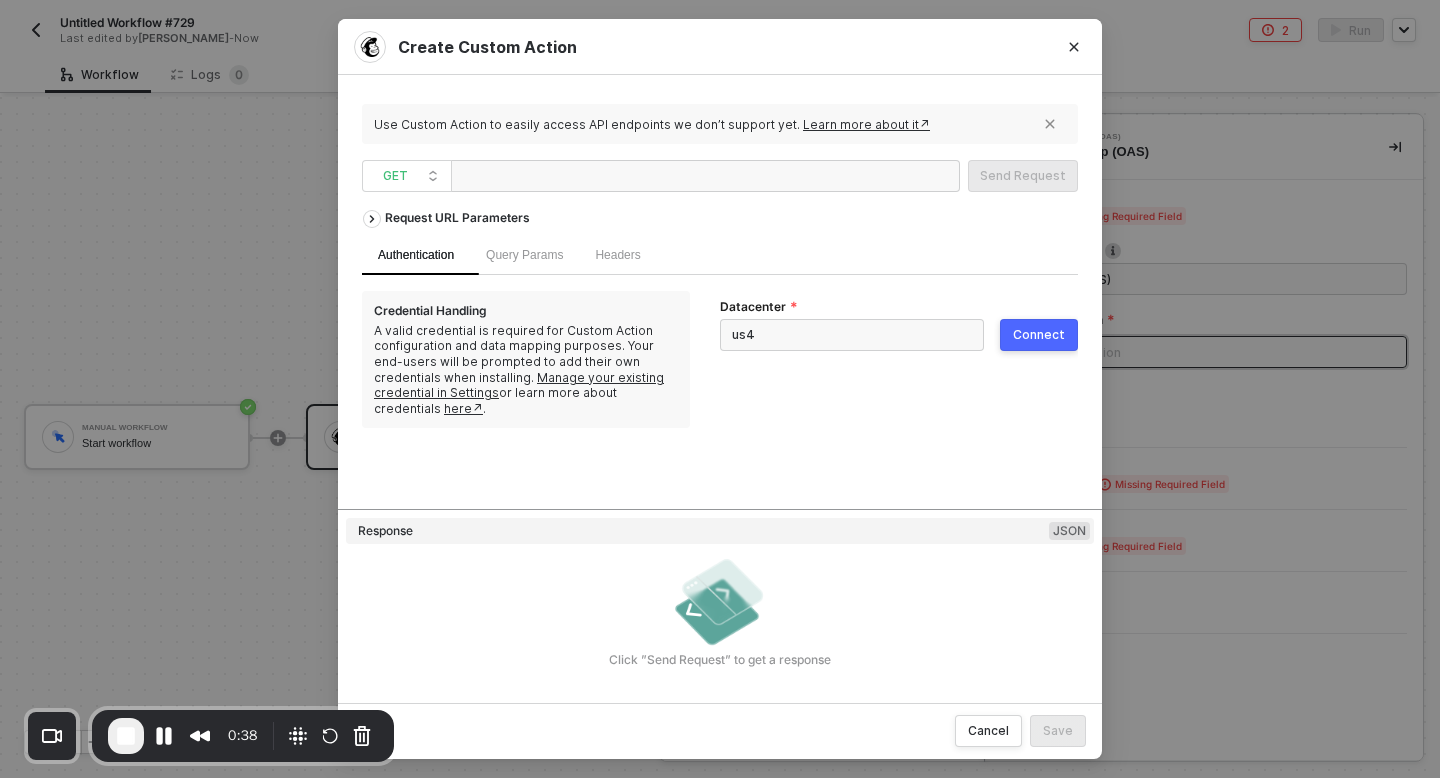 click at bounding box center [559, 177] 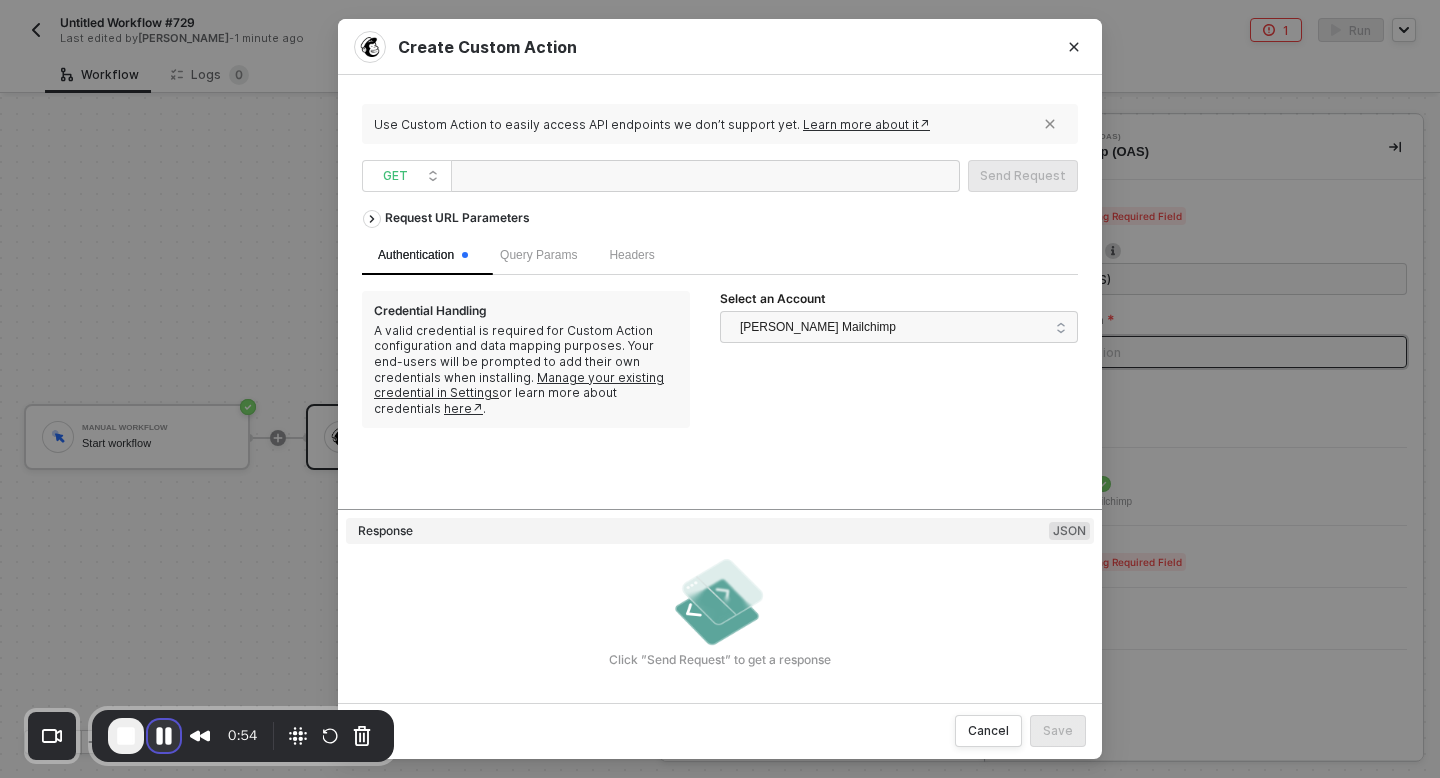 click at bounding box center [164, 736] 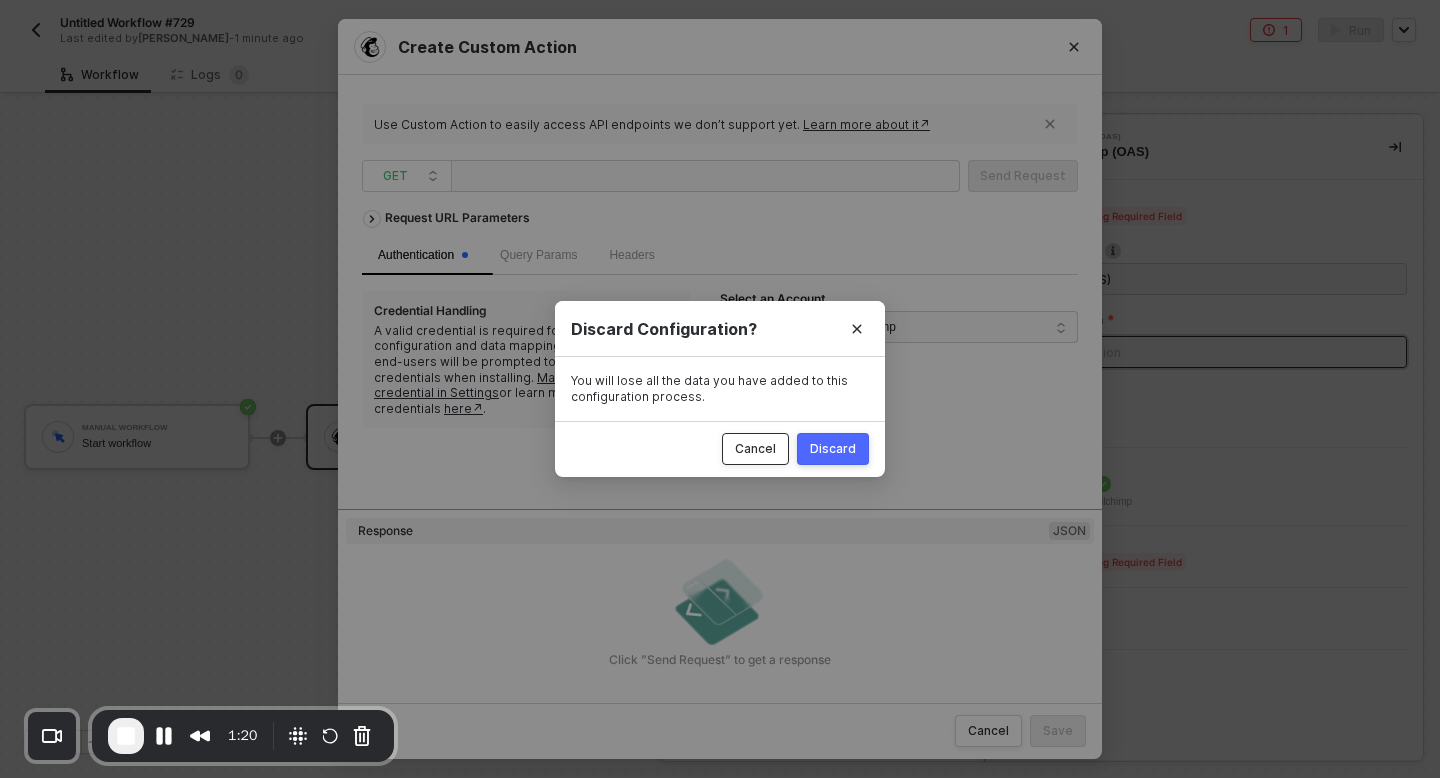 click on "Cancel" at bounding box center (755, 449) 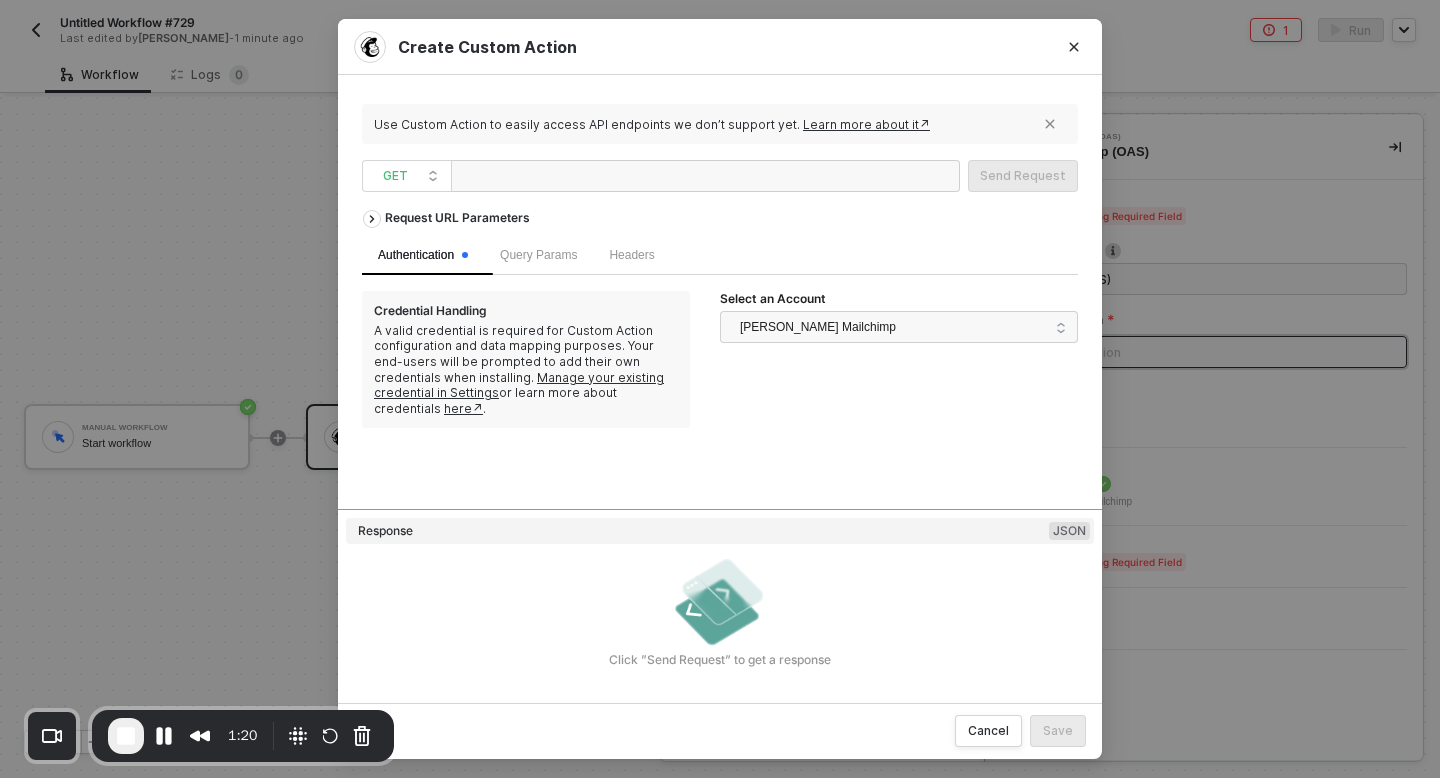 click at bounding box center (559, 177) 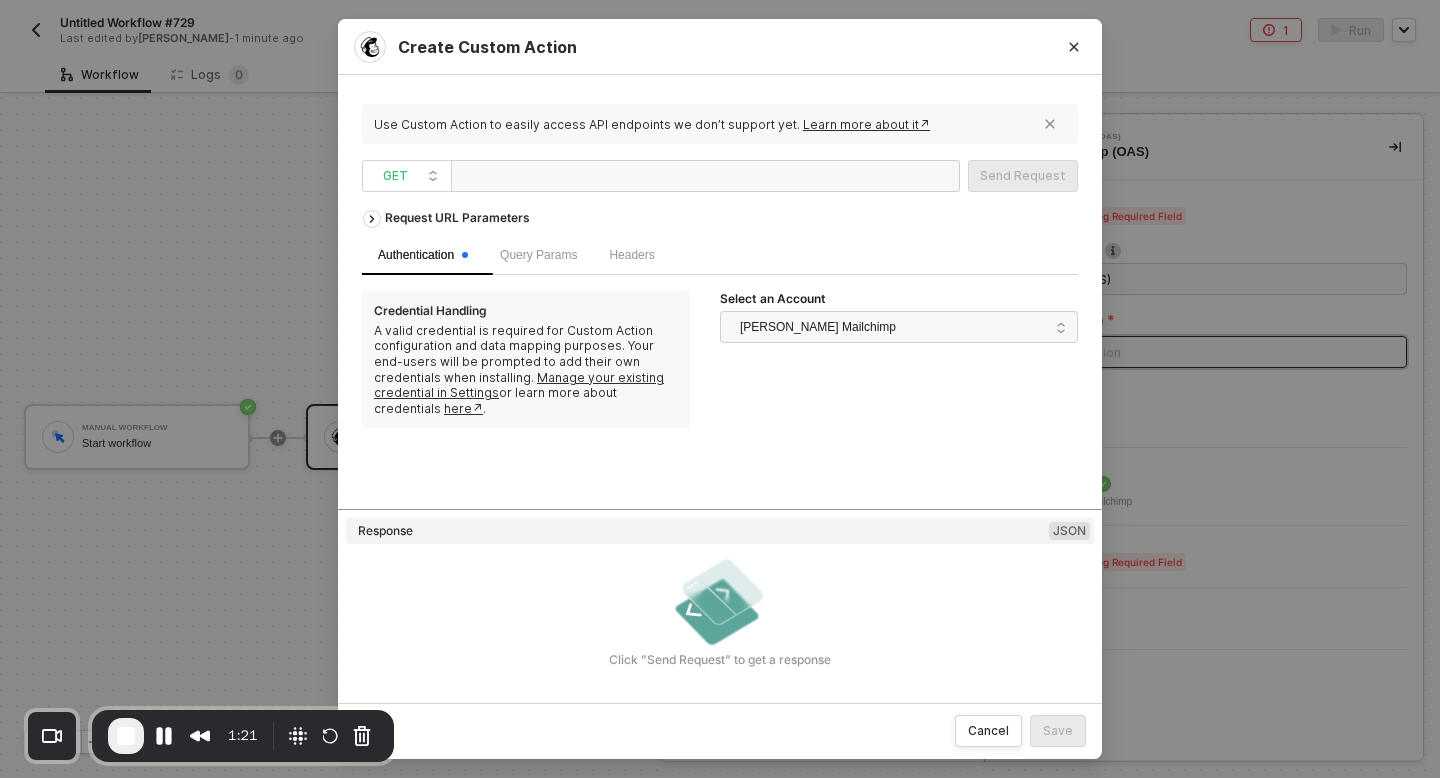 paste 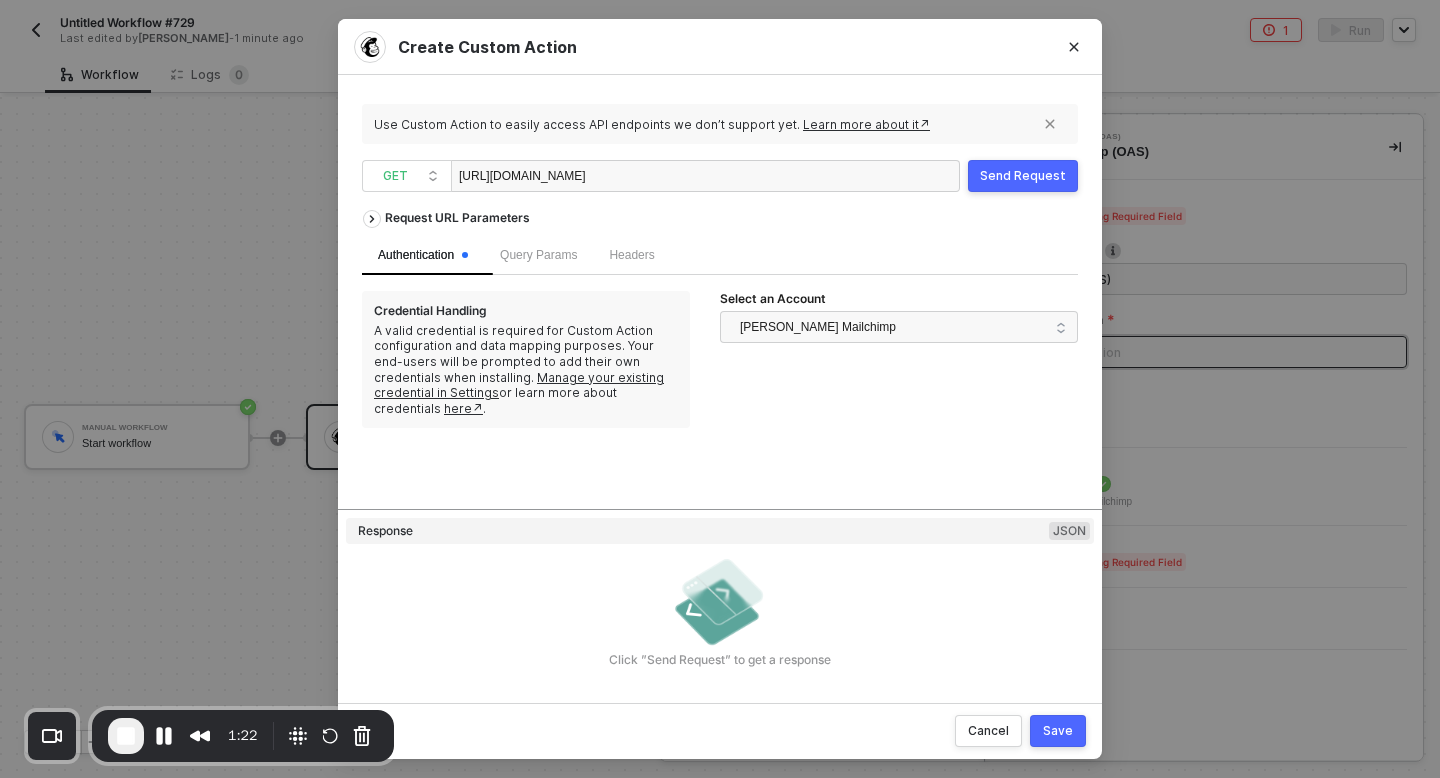 click on "https://us6.api.mailchimp.com/3.0/" at bounding box center (559, 177) 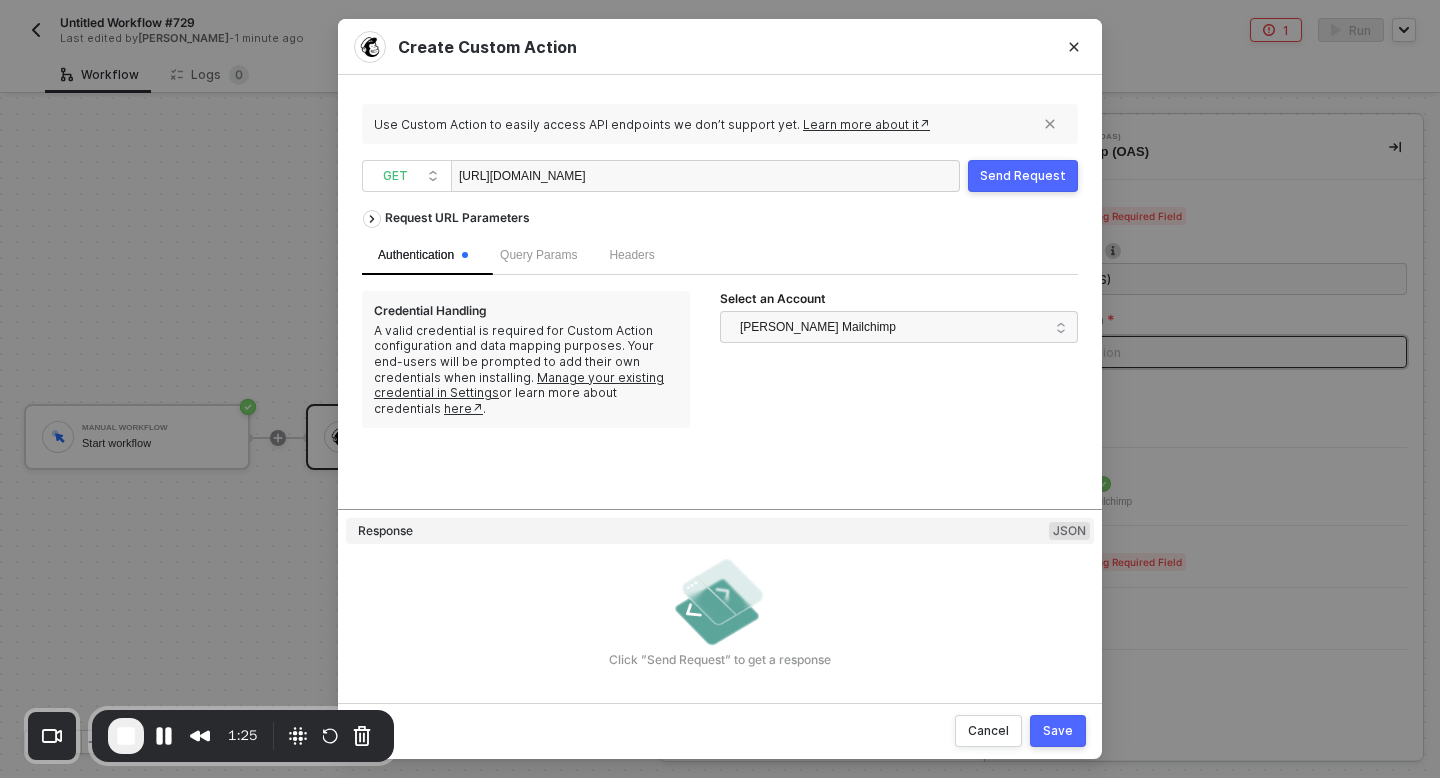 click on "https://us4.api.mailchimp.com/3.0/" at bounding box center (705, 176) 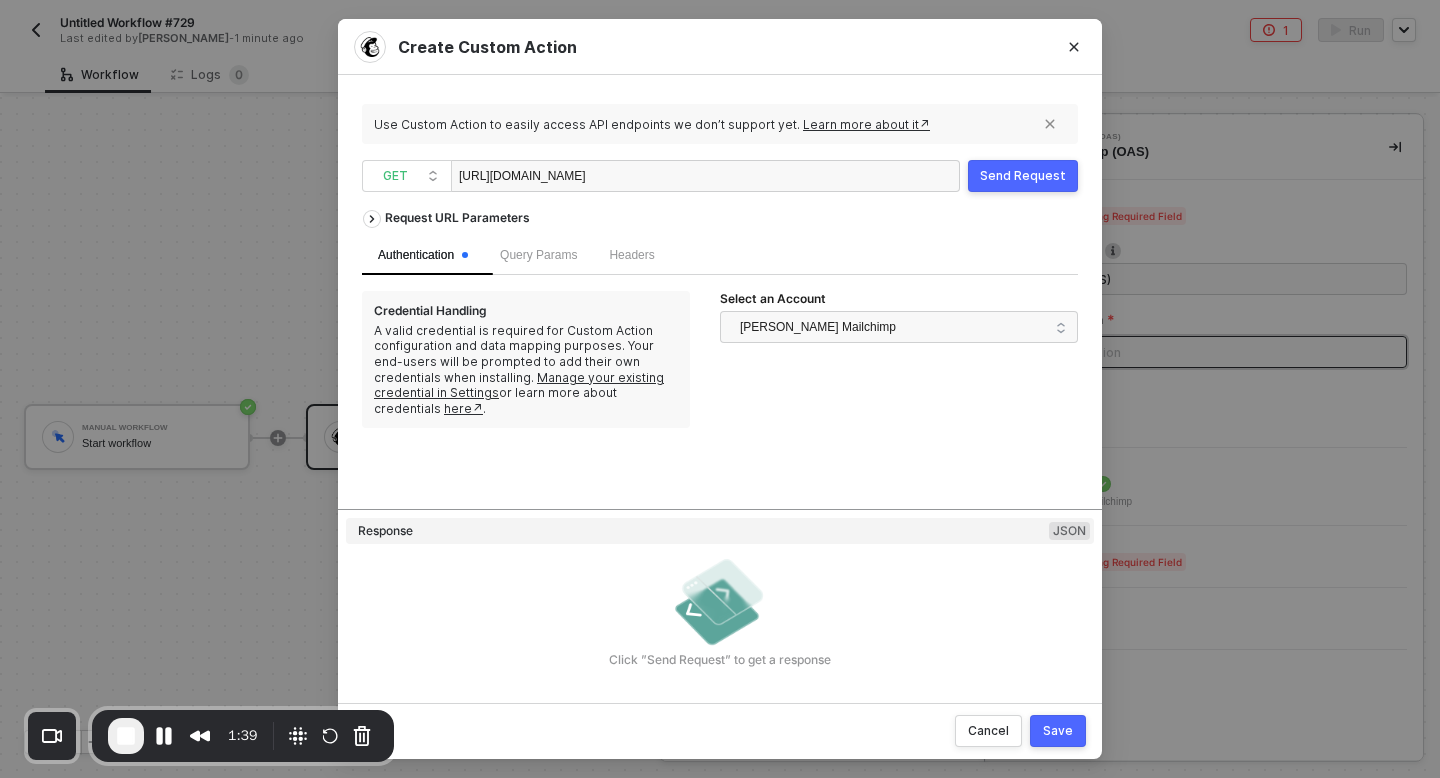 click on "Send Request" at bounding box center [1023, 176] 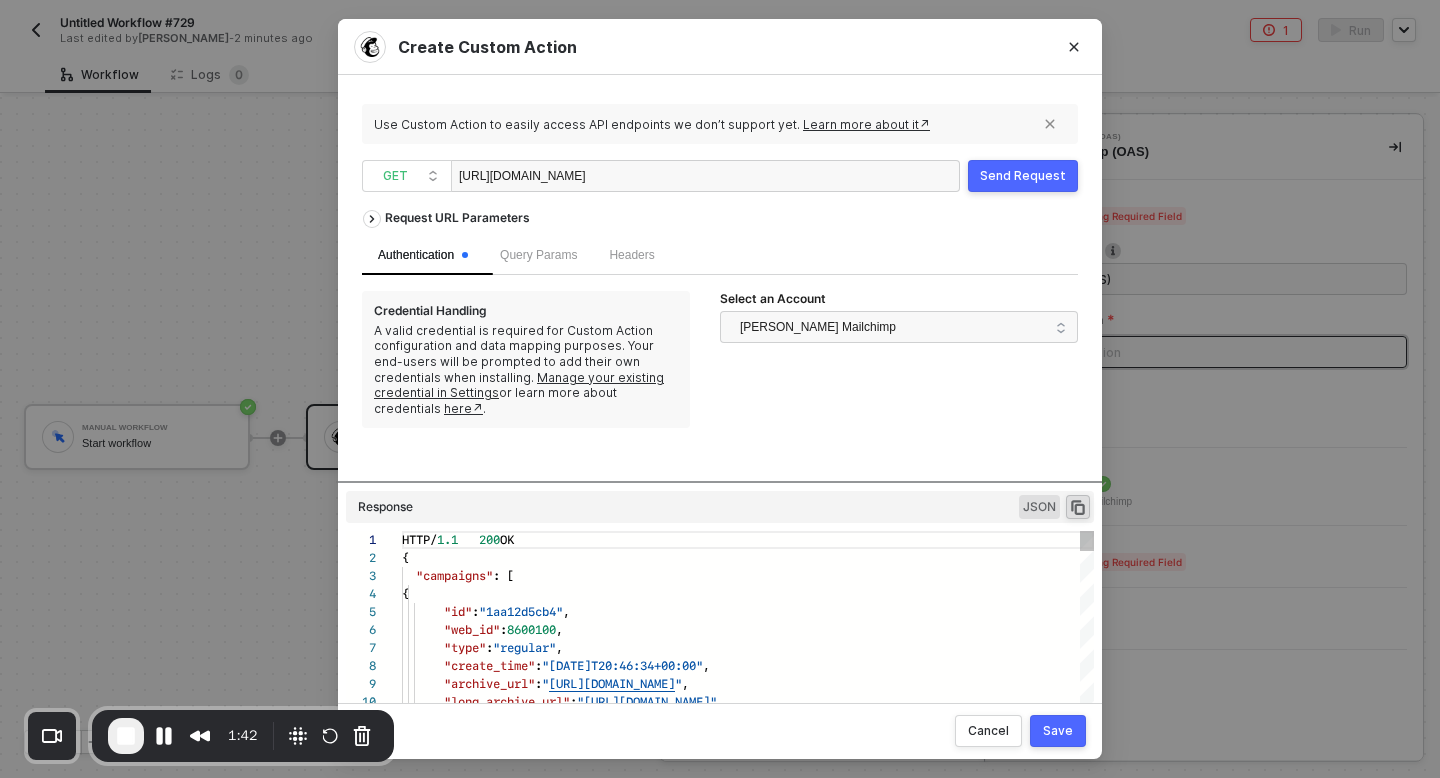 scroll, scrollTop: 180, scrollLeft: 0, axis: vertical 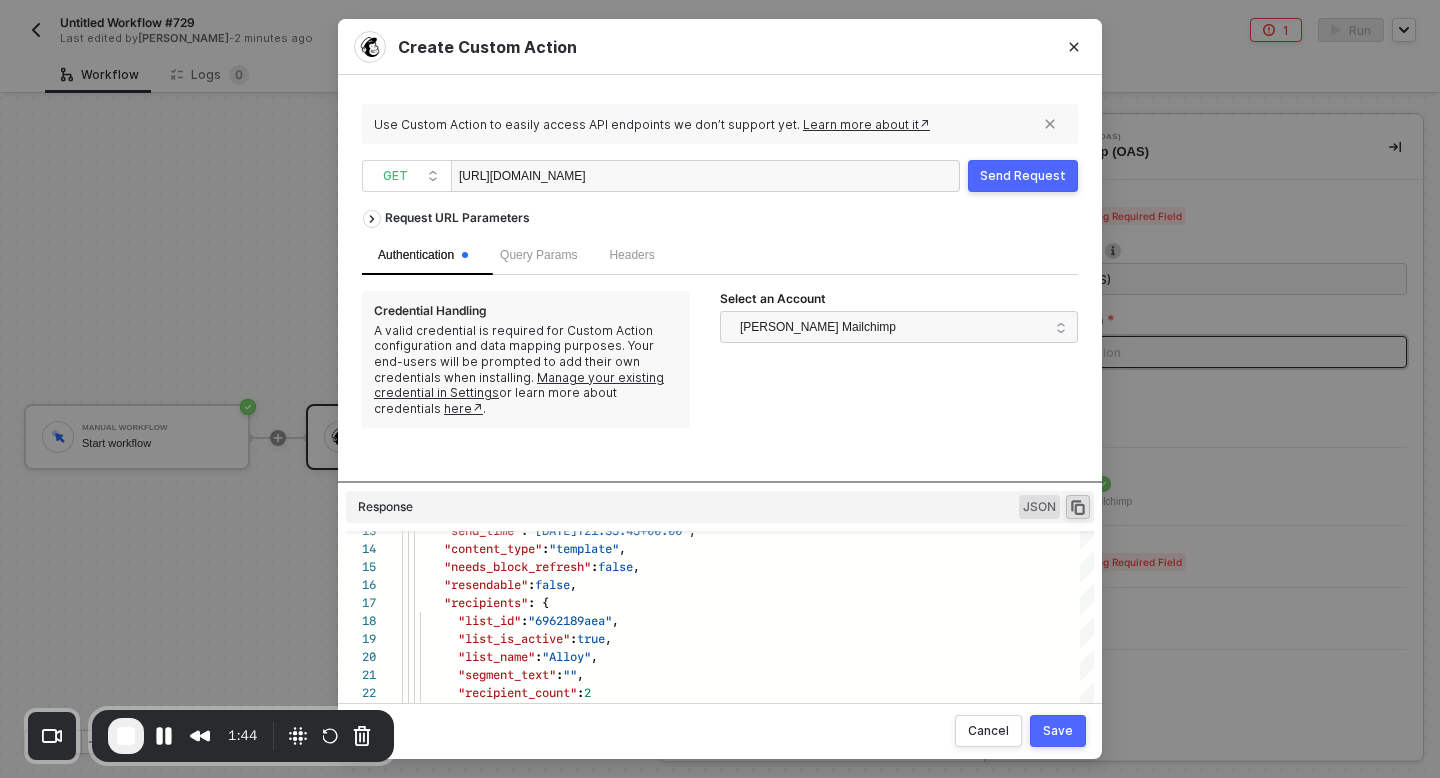 click on "Save" at bounding box center [1058, 731] 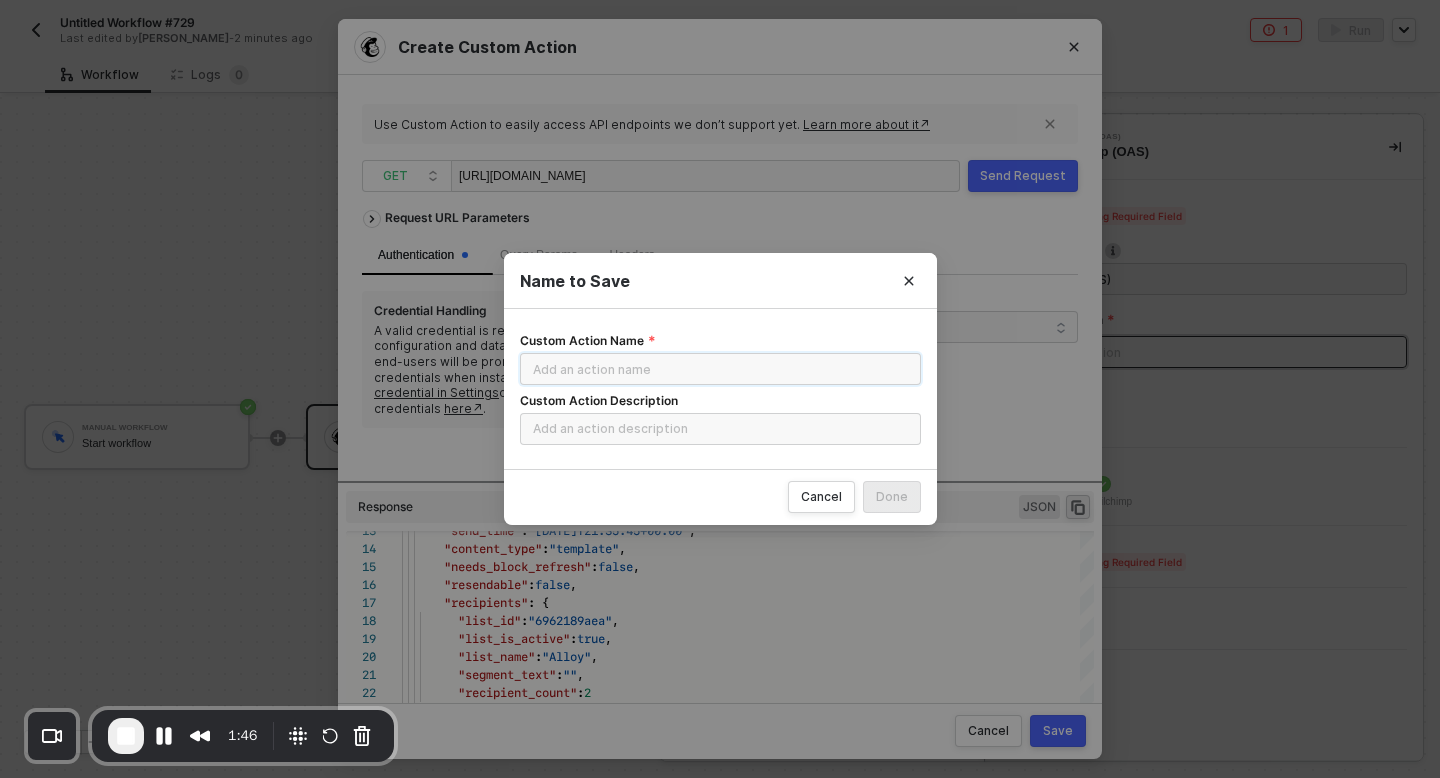 click on "Custom Action Name" at bounding box center (720, 369) 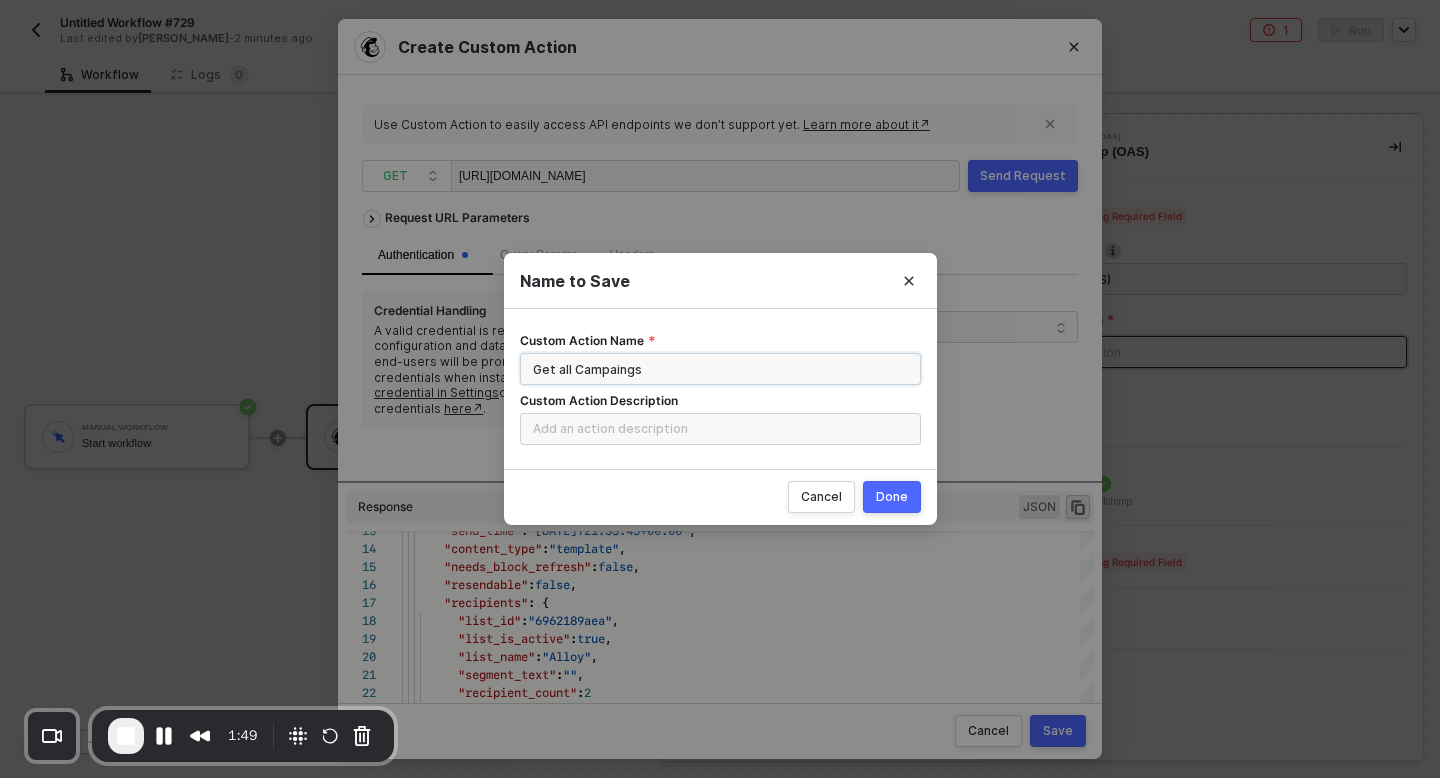 type on "Get all Campaings" 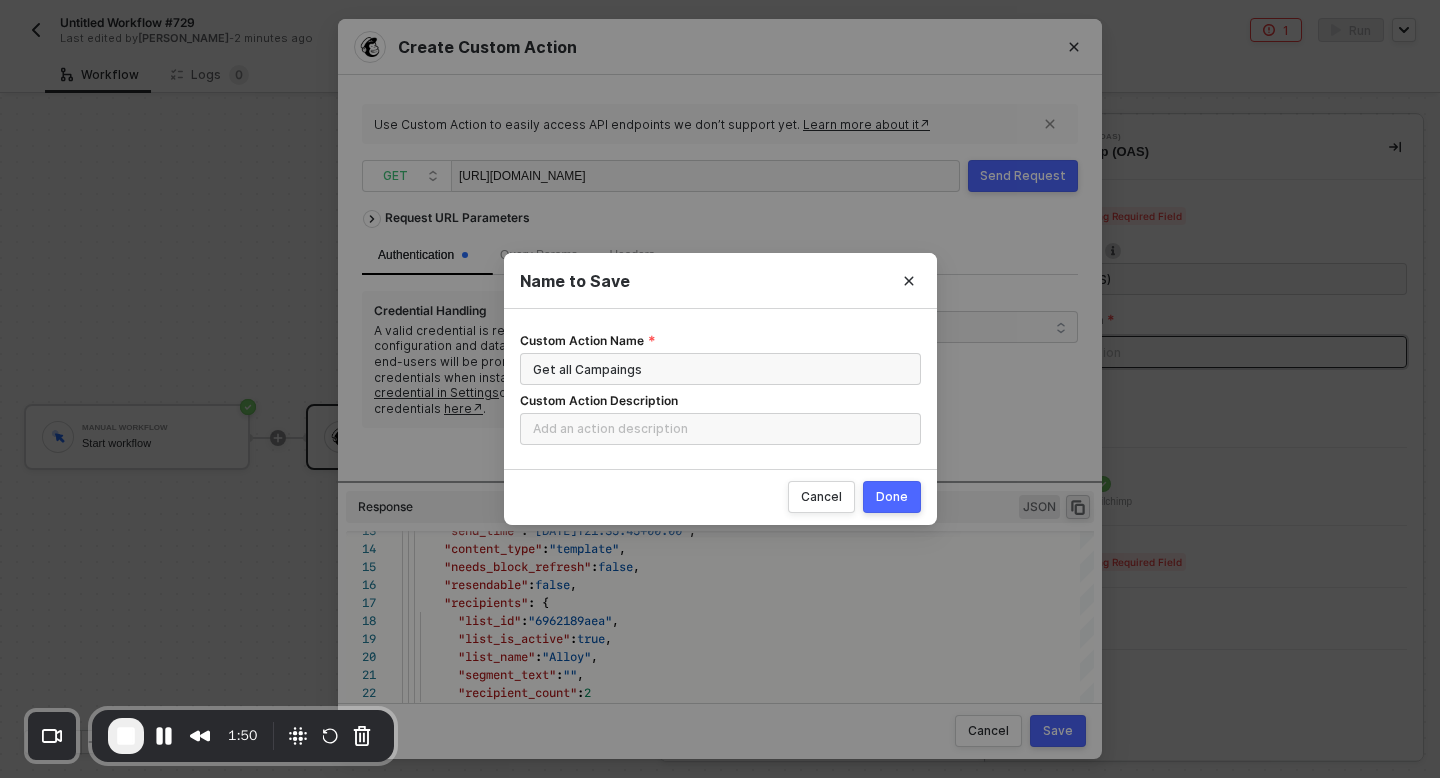 click on "Done" at bounding box center [892, 497] 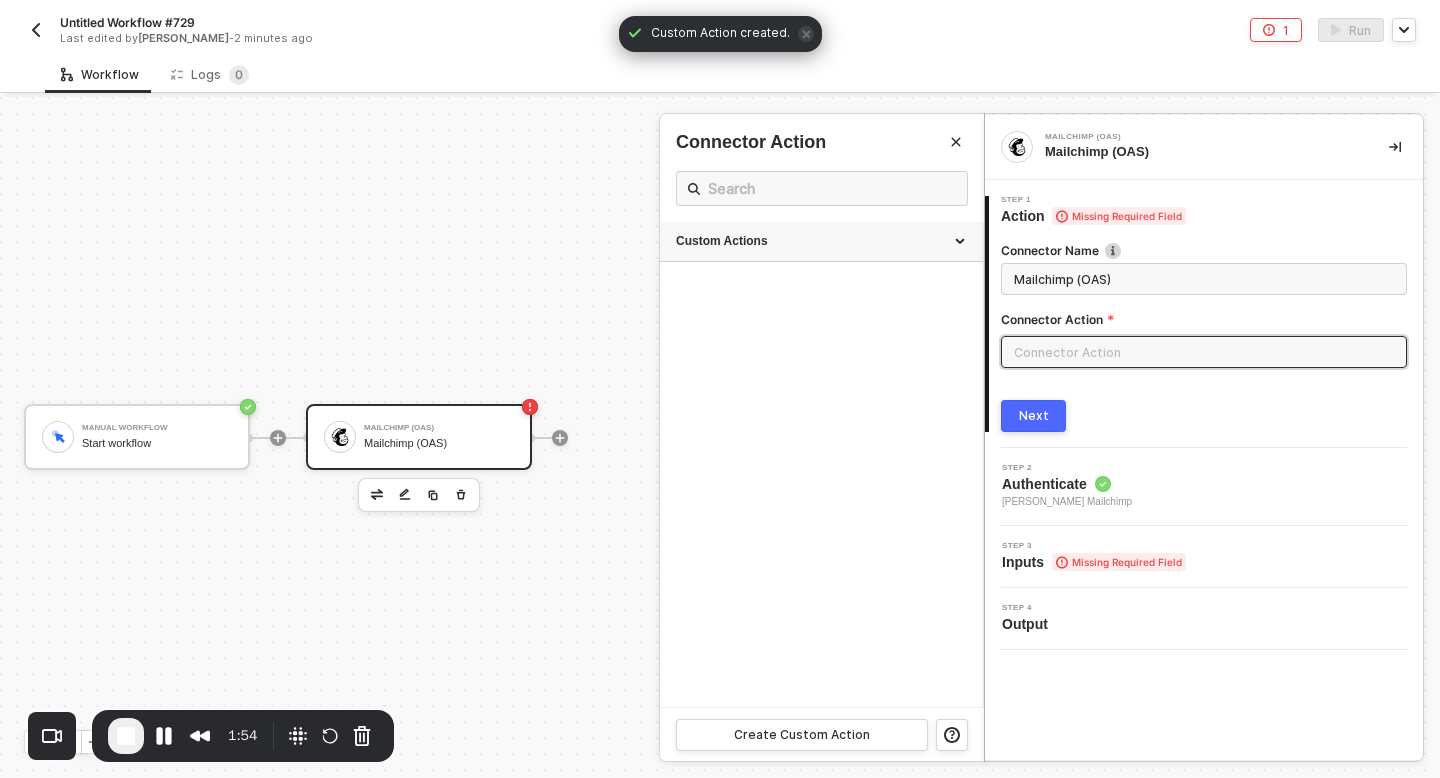 click on "Custom Actions" at bounding box center (821, 241) 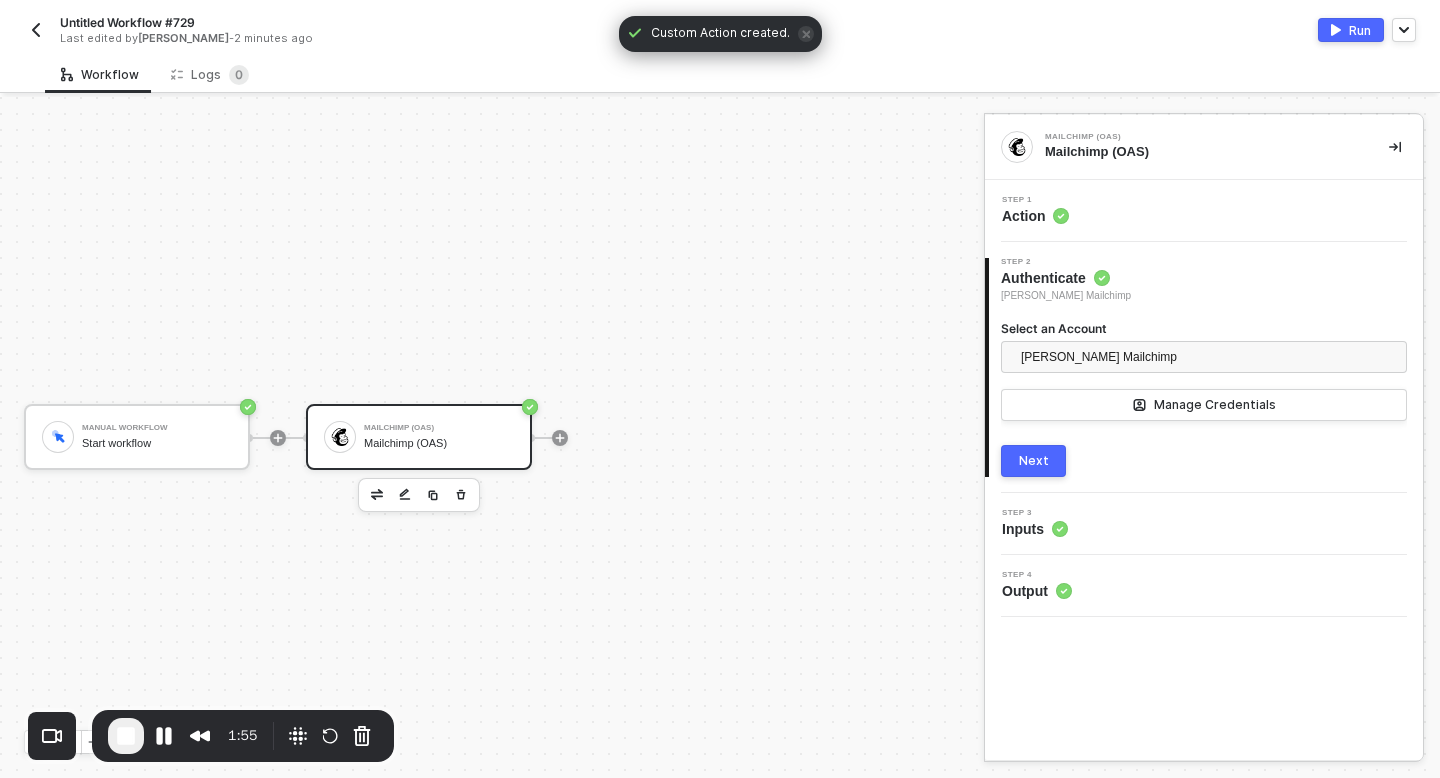 click on "2 Step 2 Authenticate    devansh mehta's Mailchimp Select an Account devansh mehta's Mailchimp   Manage Credentials Next" at bounding box center [1204, 367] 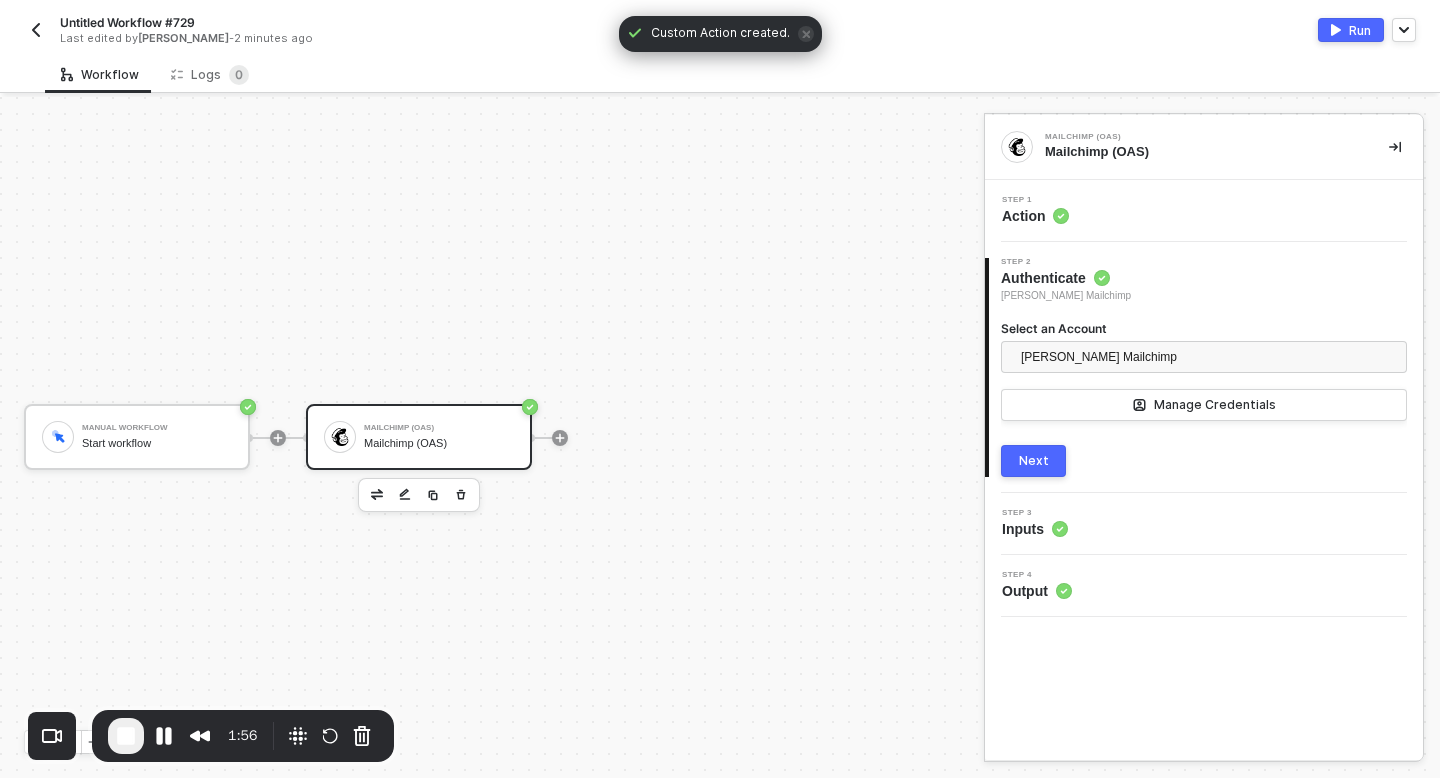 click on "Select an Account devansh mehta's Mailchimp   Manage Credentials" at bounding box center (1204, 382) 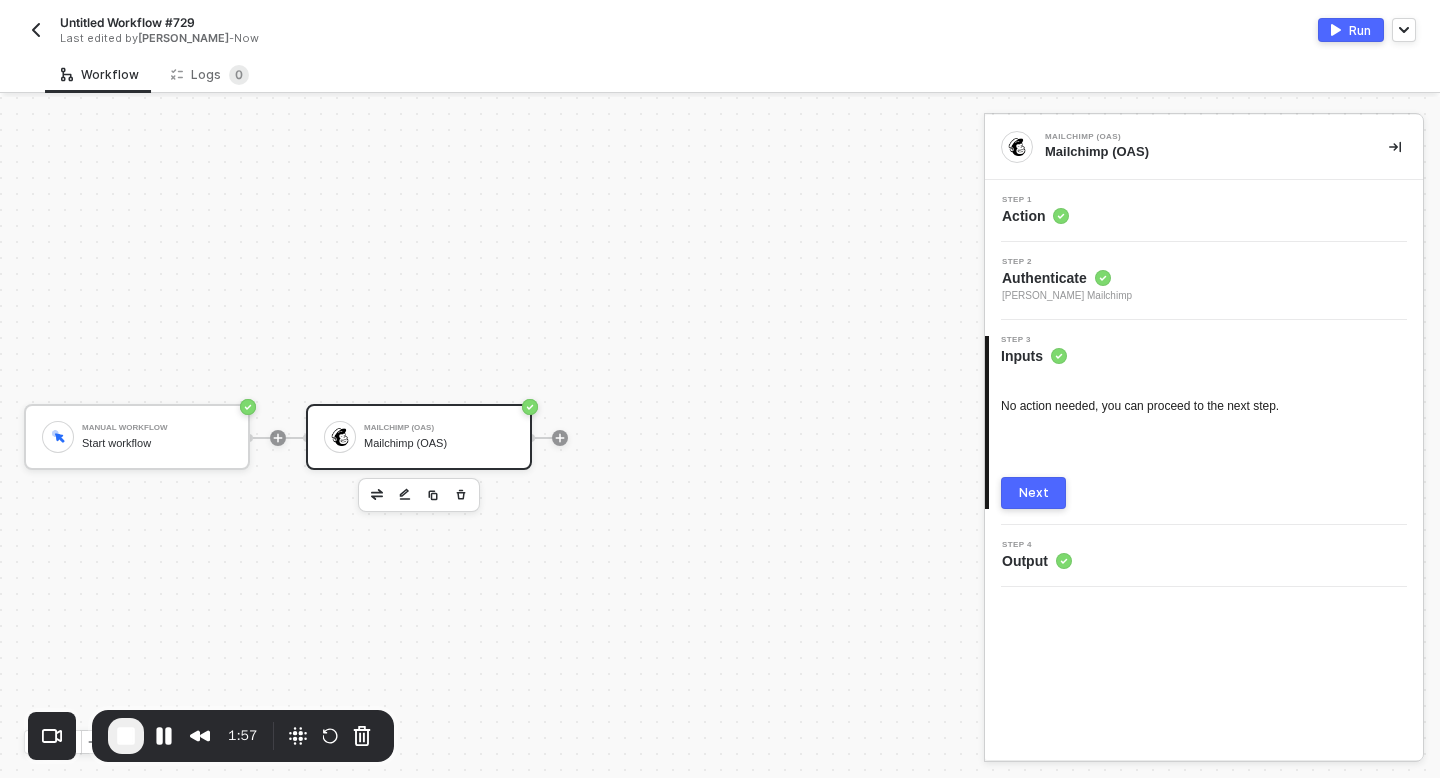 click on "3 Step 3 Inputs    No action needed, you can proceed to the next step.   Next" at bounding box center [1204, 422] 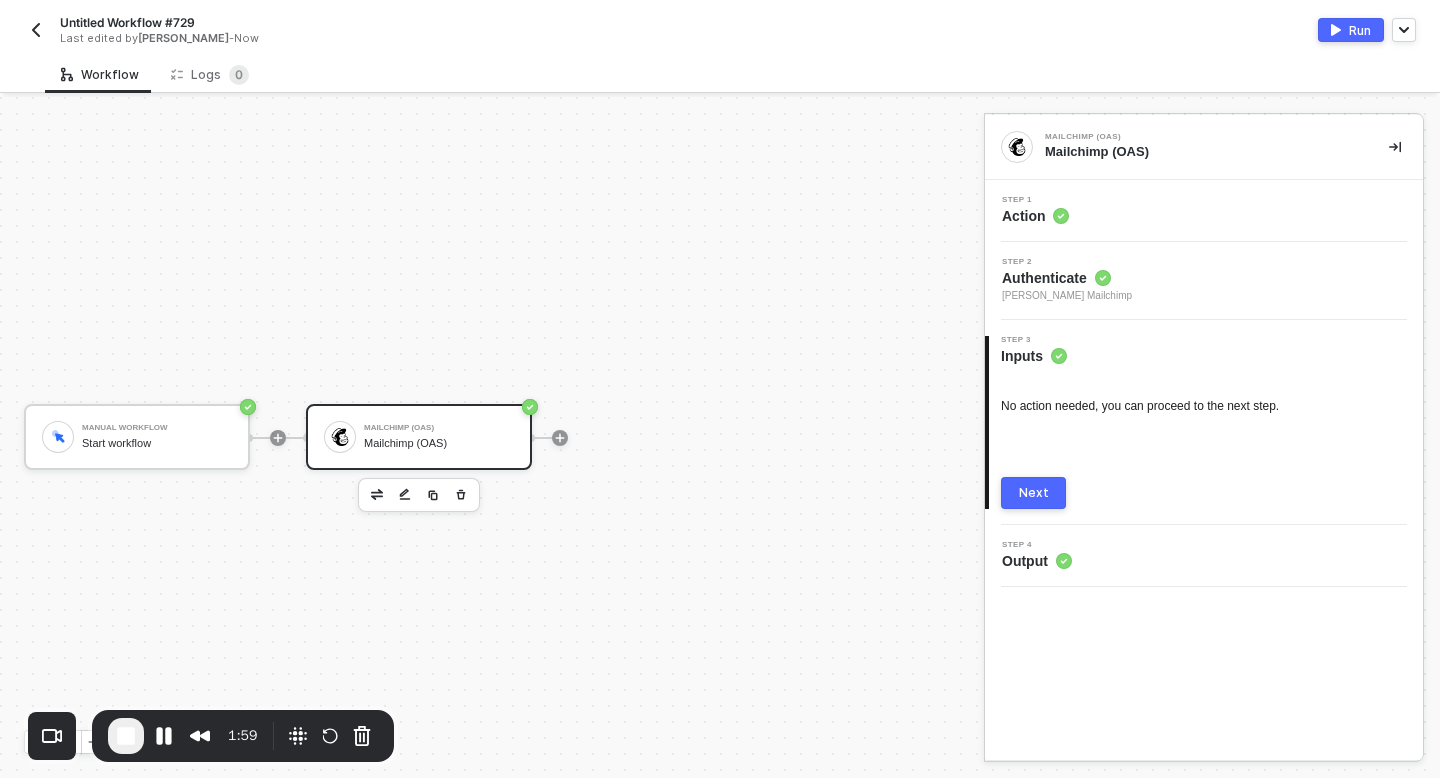 click on "Next" at bounding box center [1033, 493] 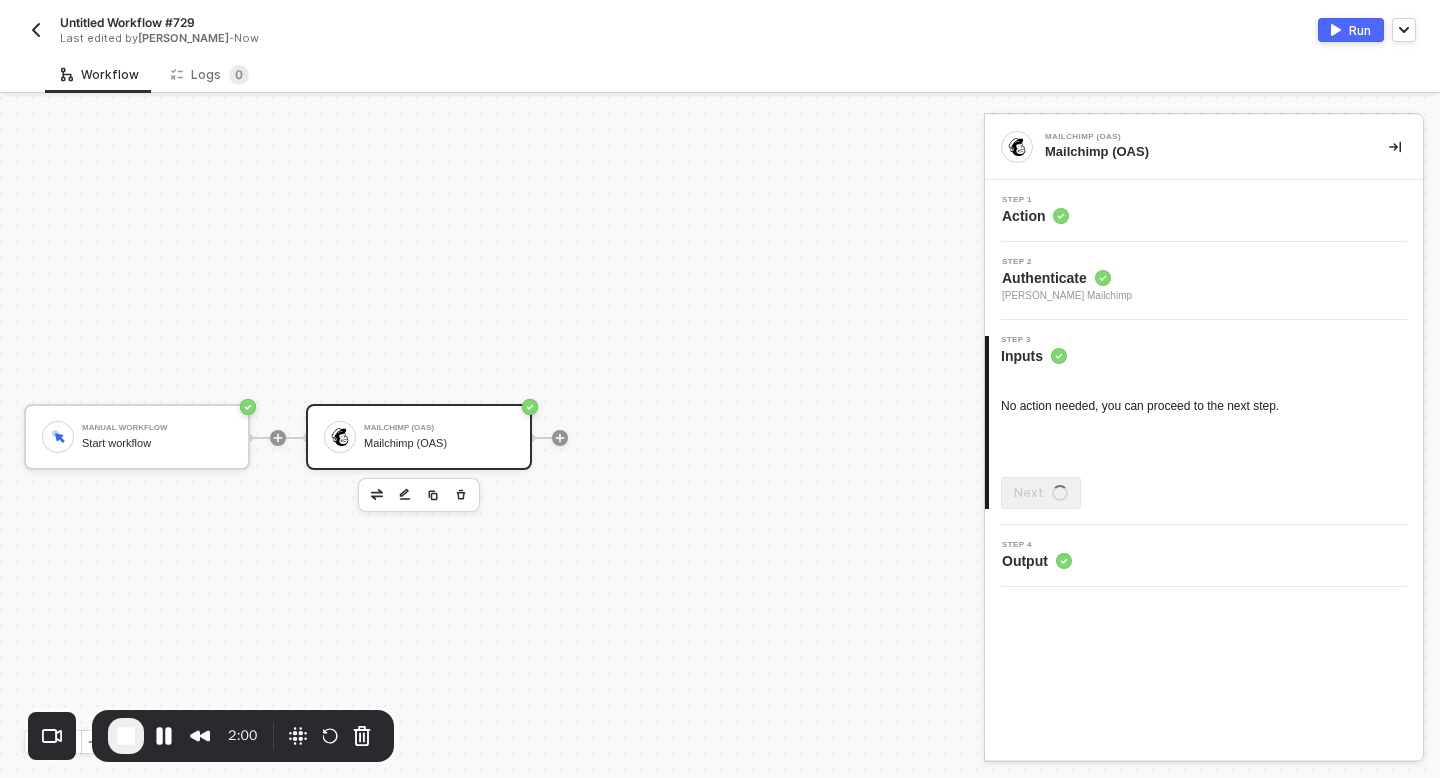 click on "Run" at bounding box center [1360, 30] 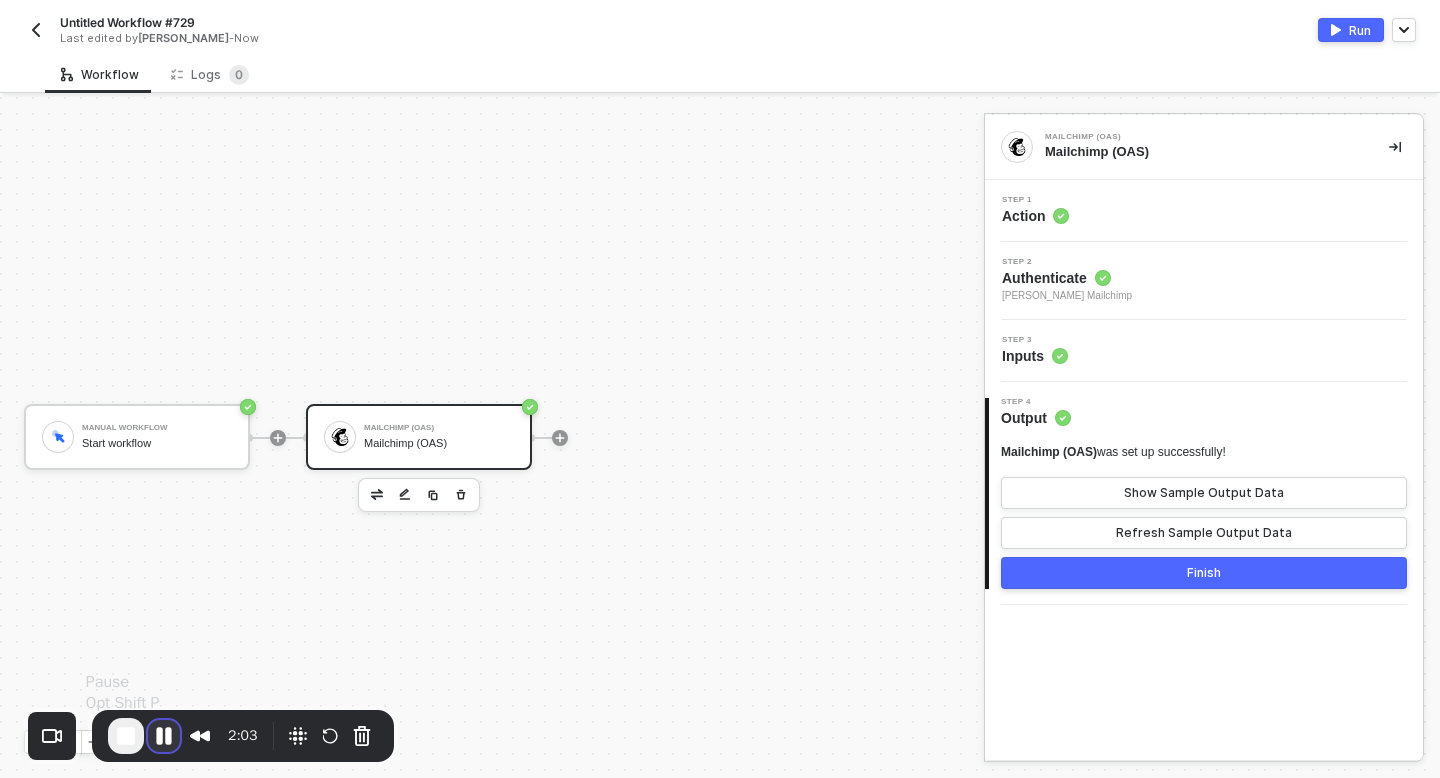click at bounding box center (164, 736) 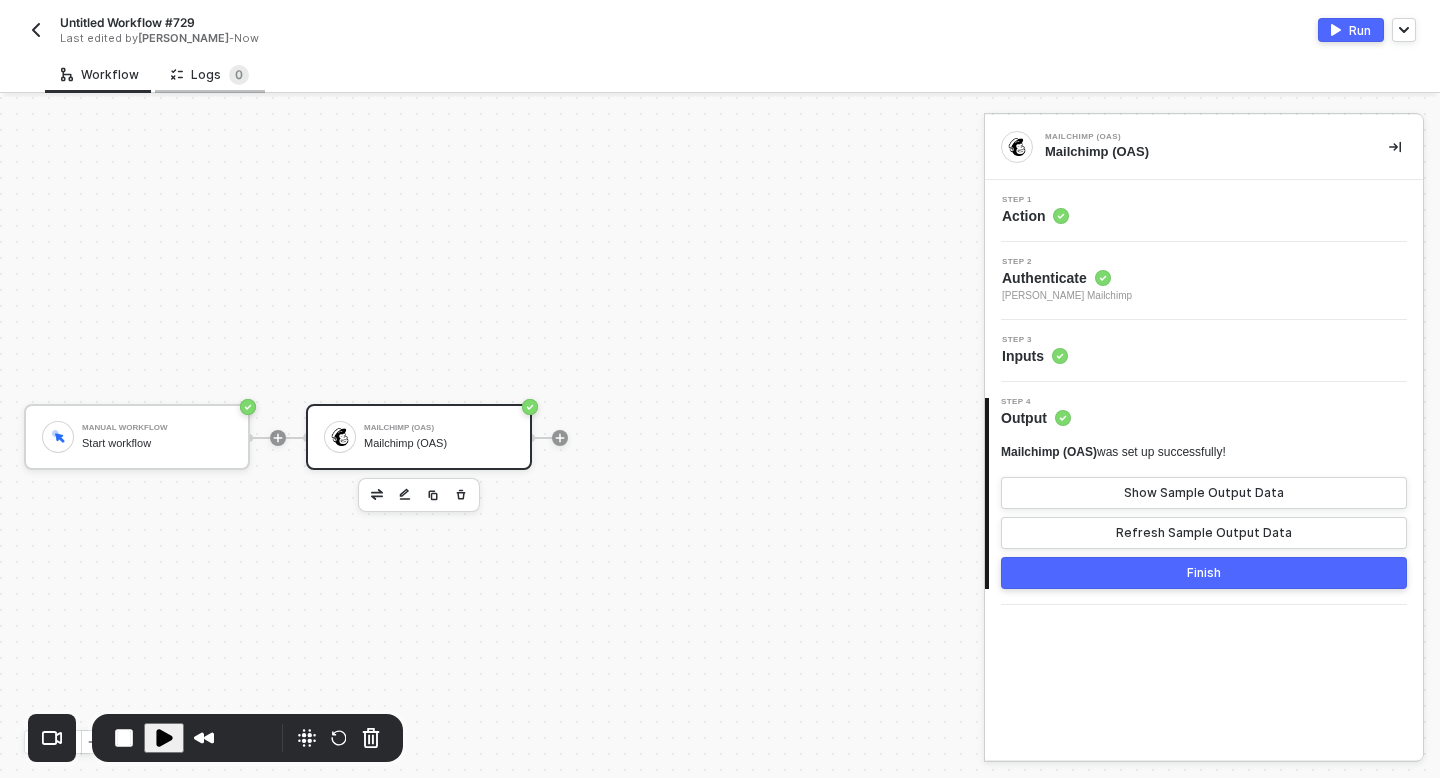 click on "Logs 0" at bounding box center [210, 75] 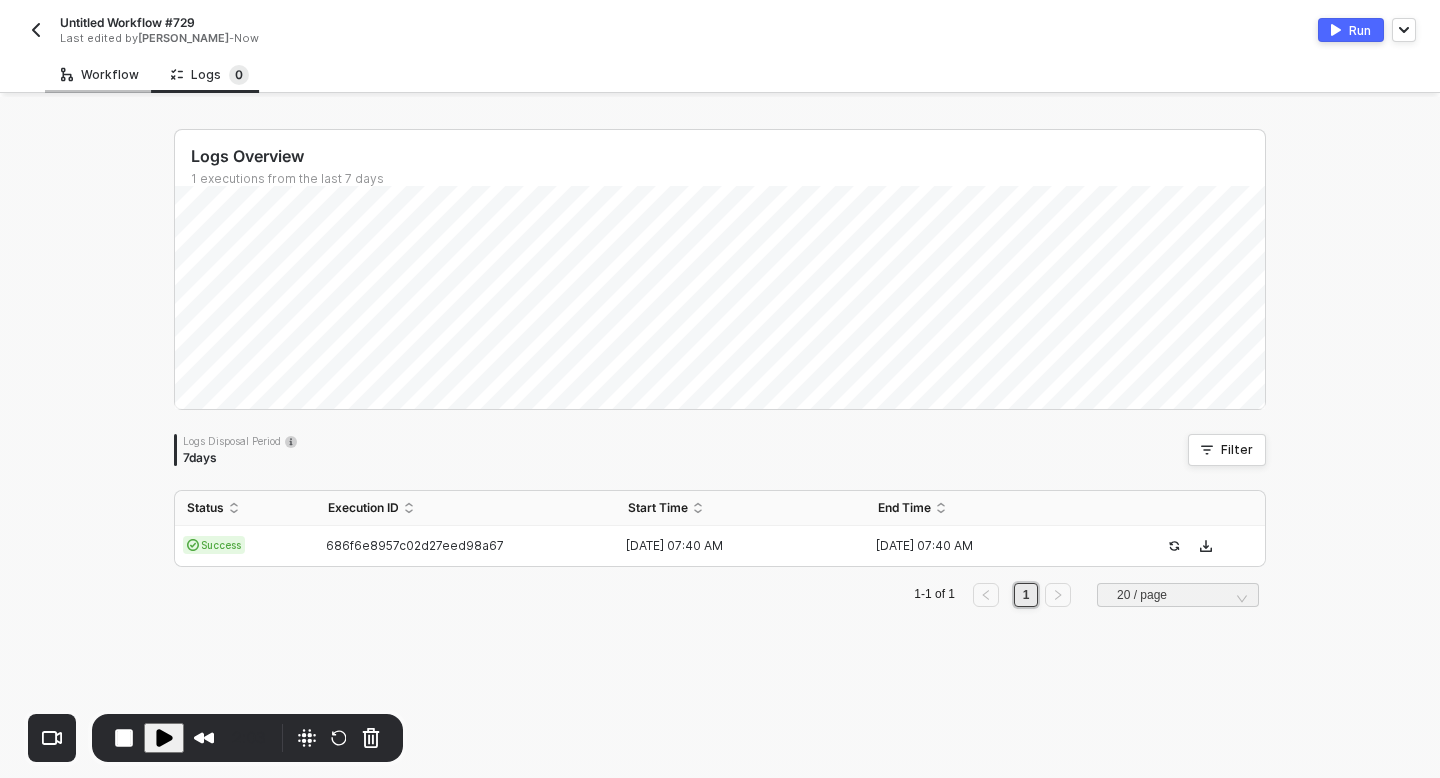 click on "Workflow" at bounding box center (100, 75) 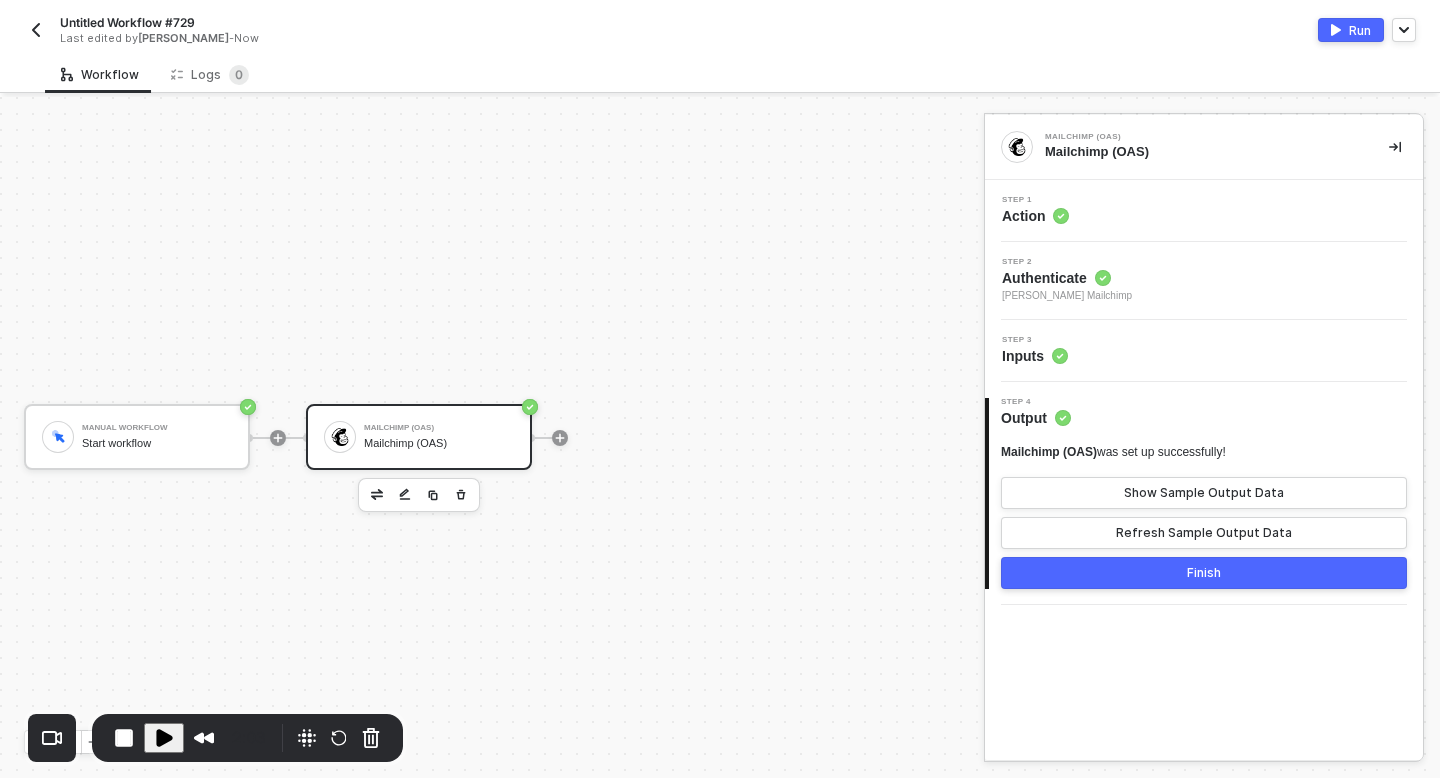 click at bounding box center (164, 738) 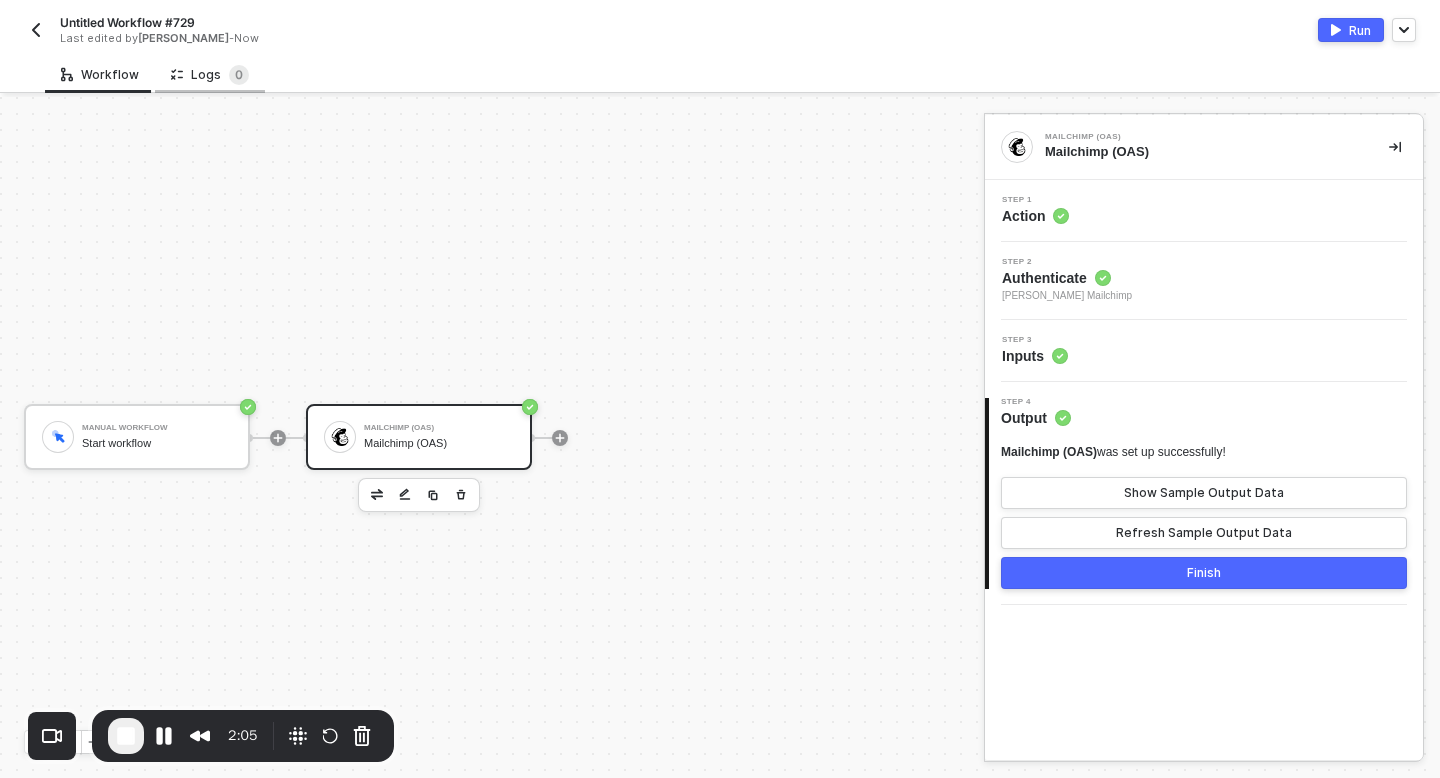 click on "Logs 0" at bounding box center (210, 75) 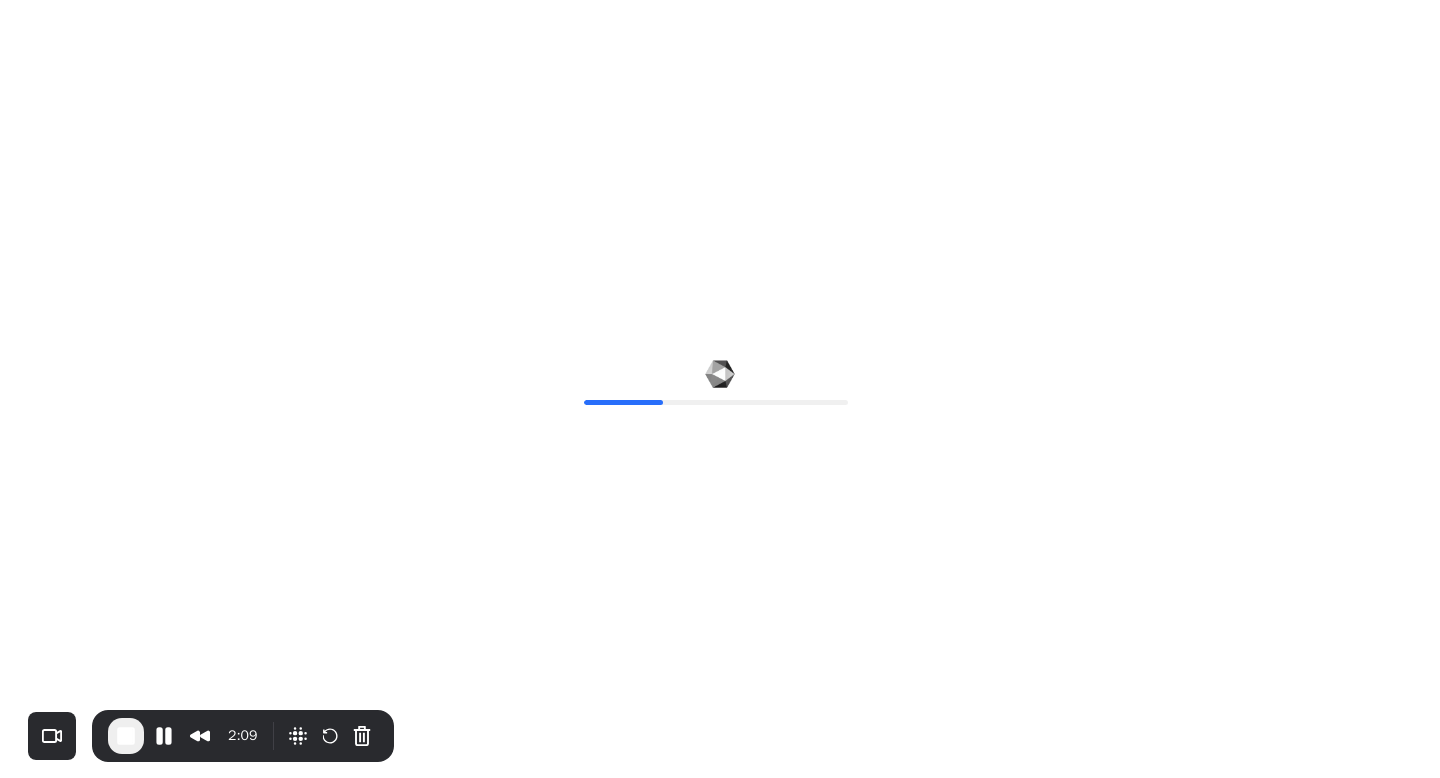 scroll, scrollTop: 0, scrollLeft: 0, axis: both 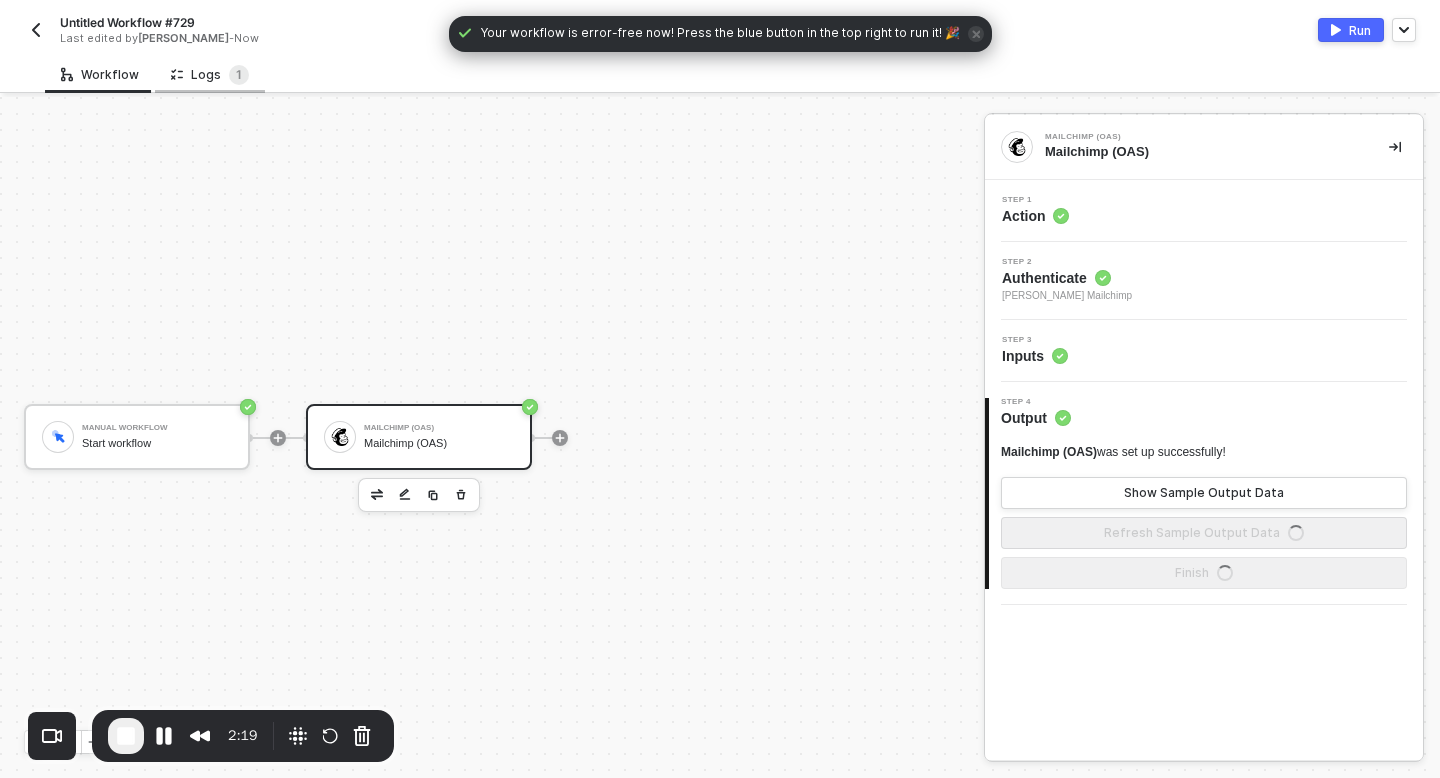 click on "Logs 1" at bounding box center (210, 74) 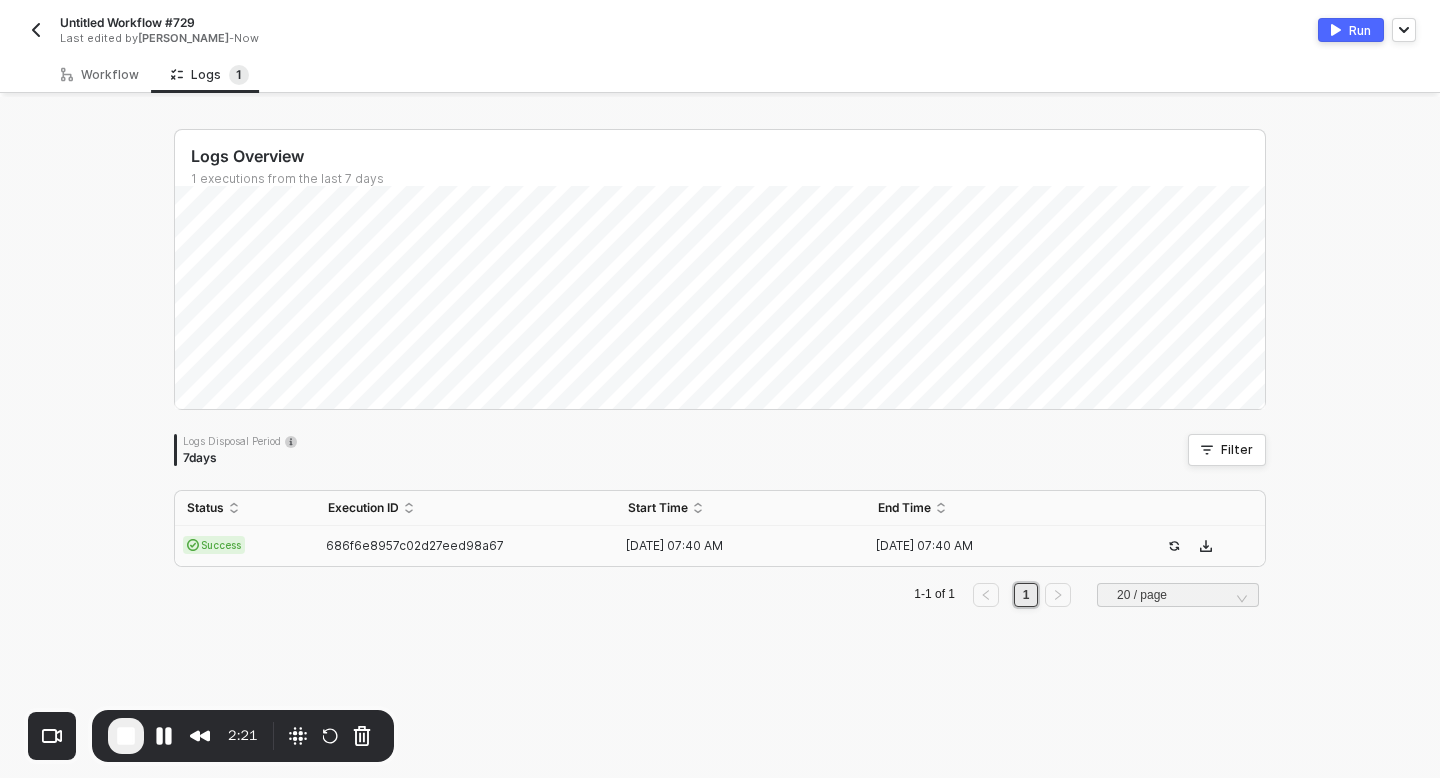 click on "686f6e8957c02d27eed98a67" at bounding box center (466, 546) 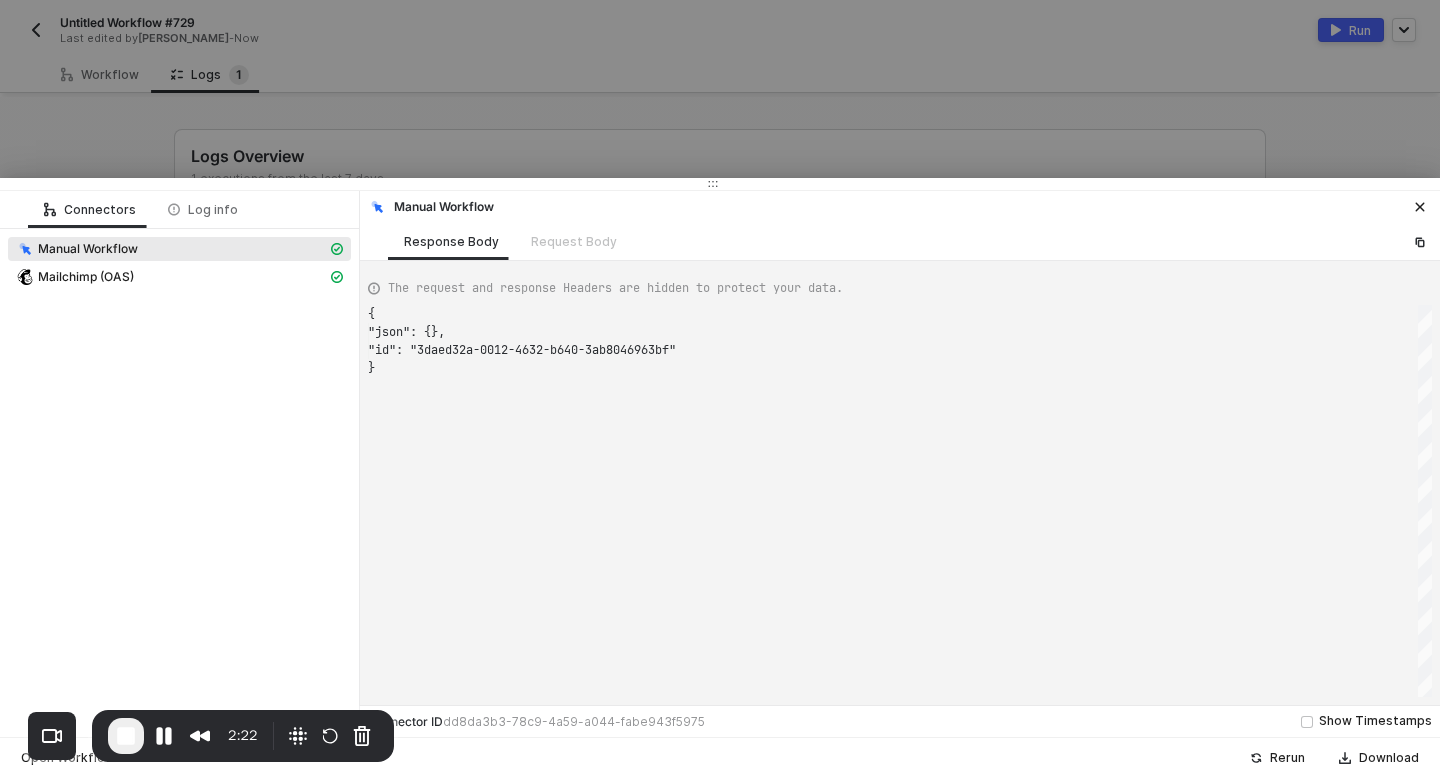 scroll, scrollTop: 54, scrollLeft: 0, axis: vertical 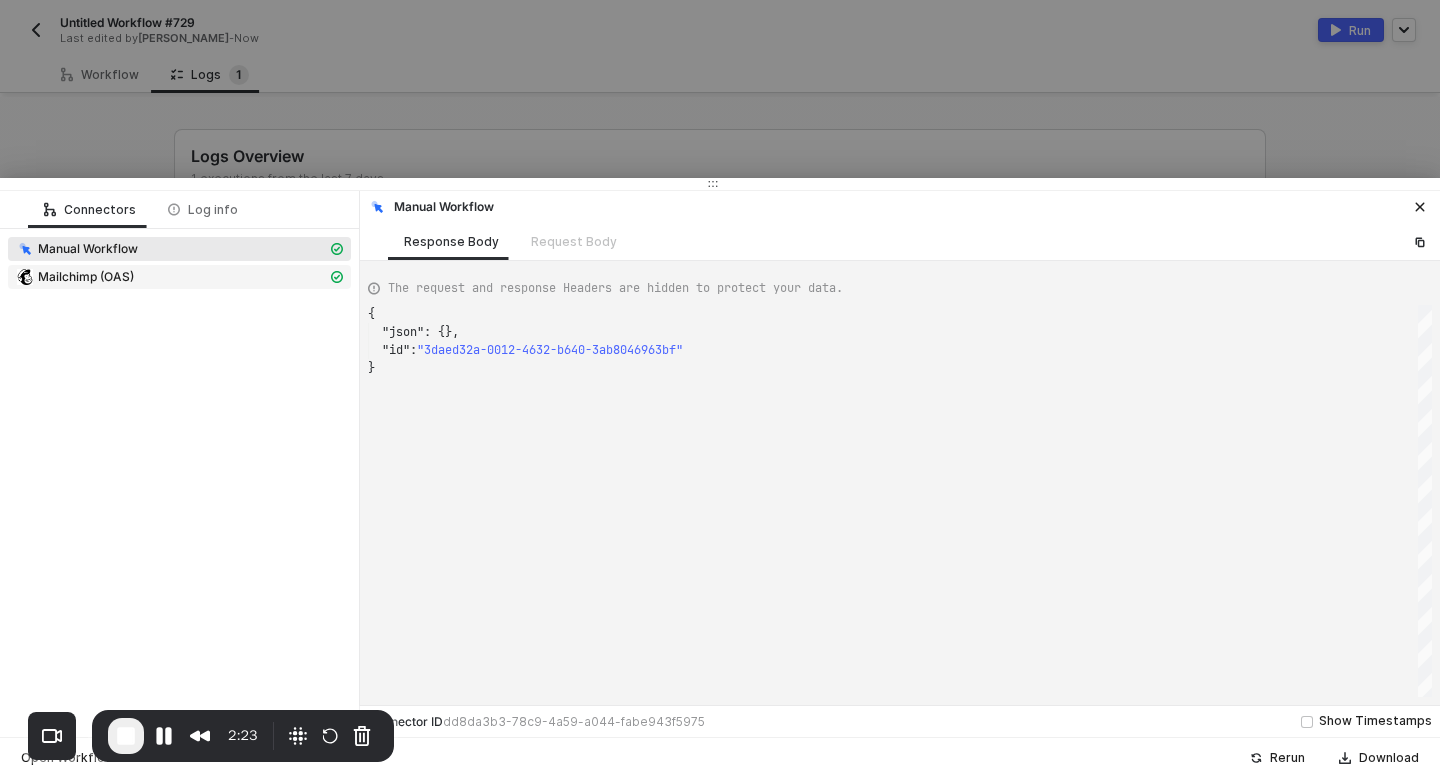 click on "Mailchimp (OAS)" at bounding box center [86, 277] 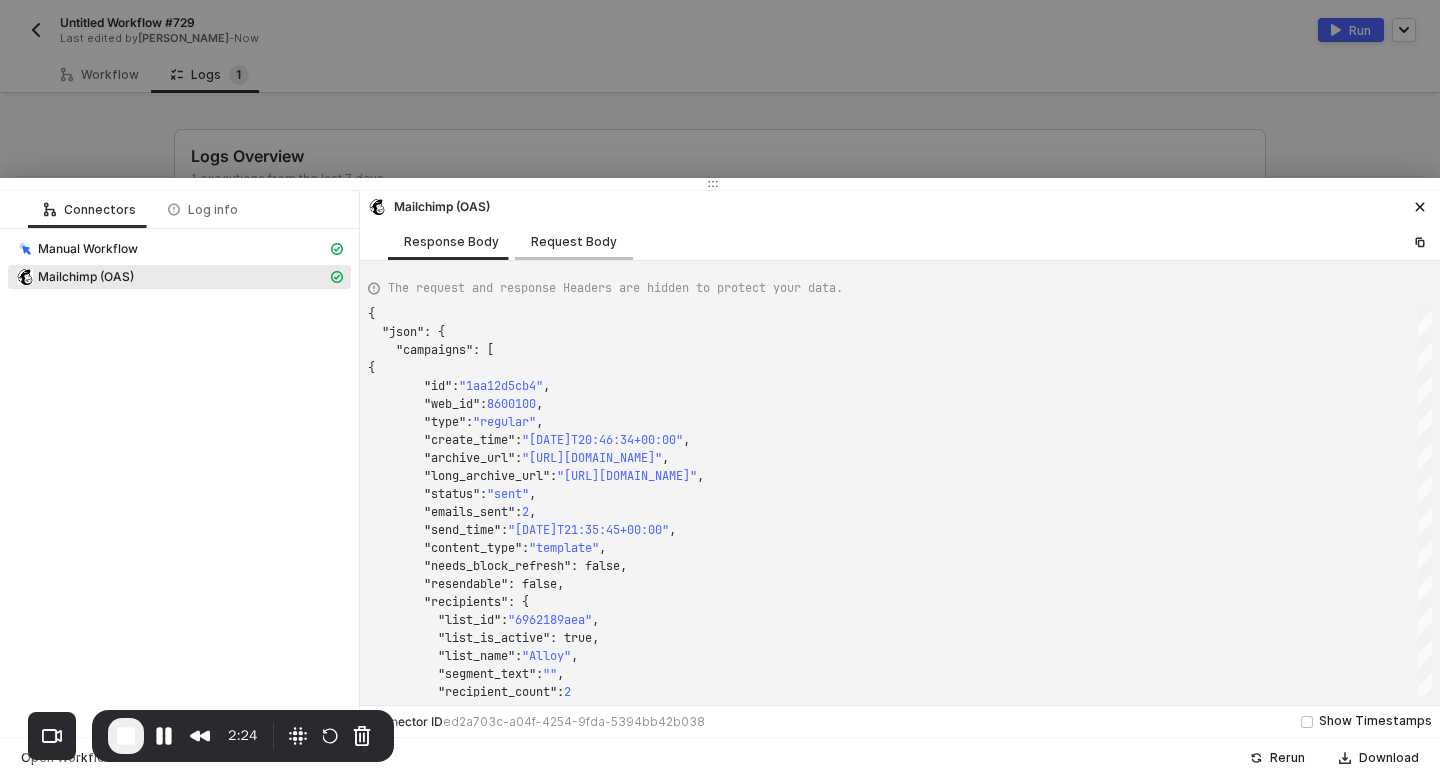 click on "Request Body" at bounding box center (574, 242) 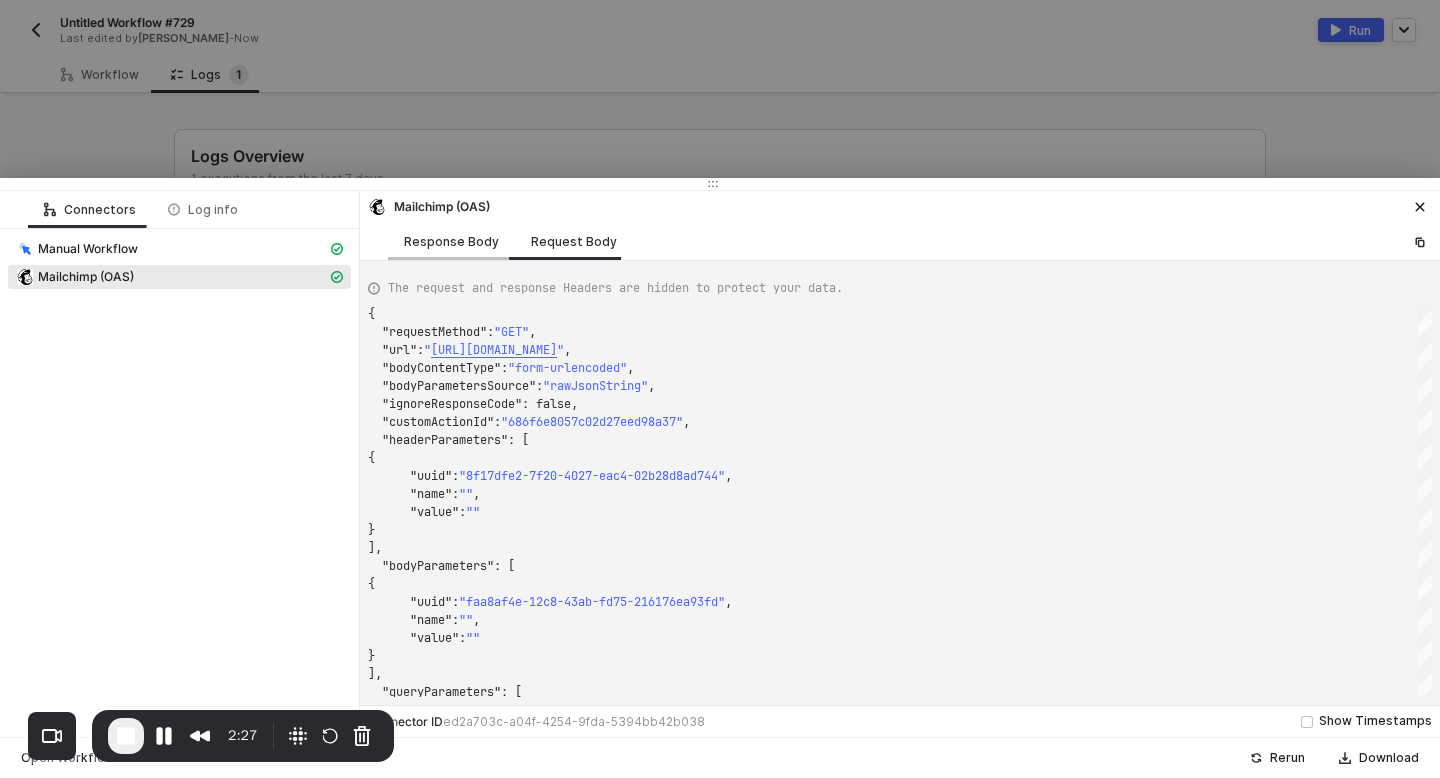 click on "Response Body" at bounding box center (451, 242) 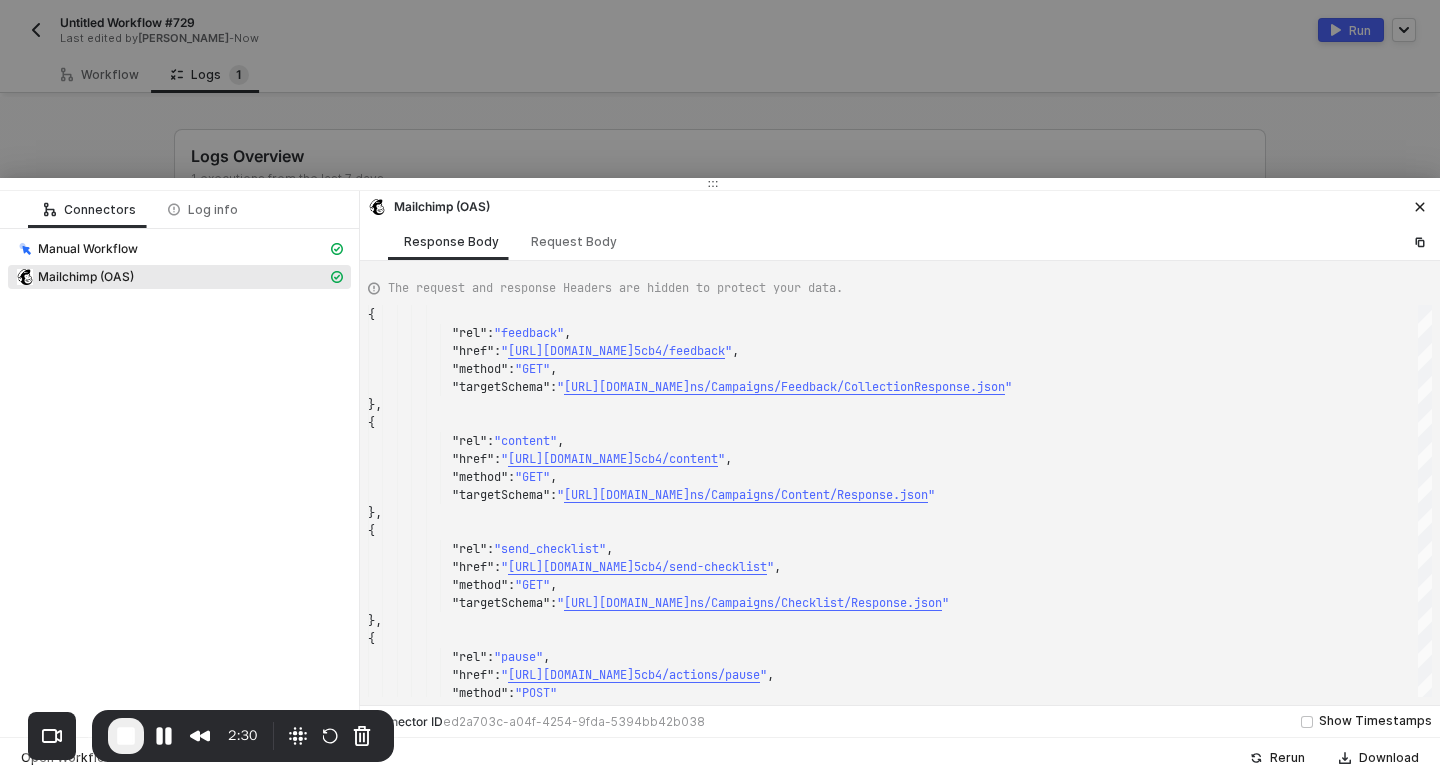 click at bounding box center (126, 736) 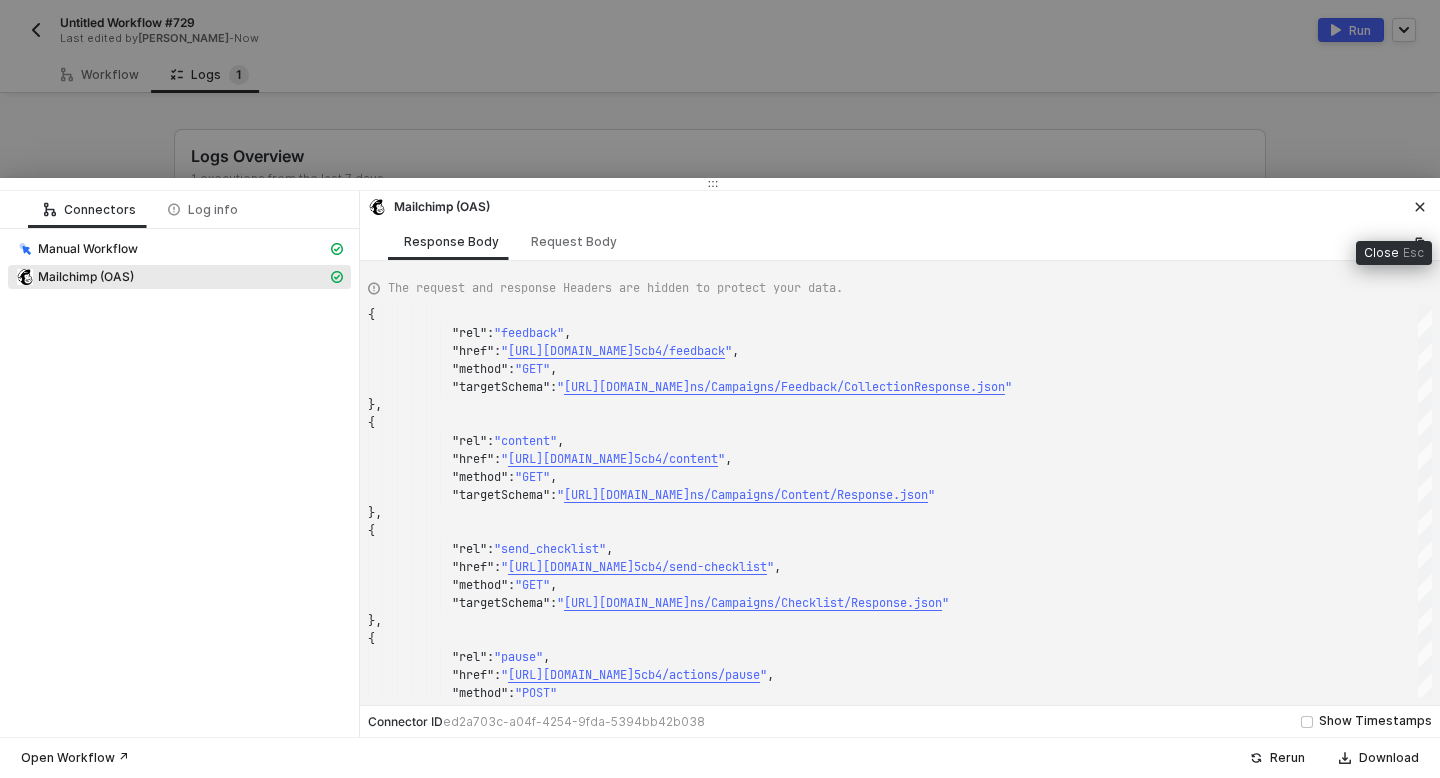 click 